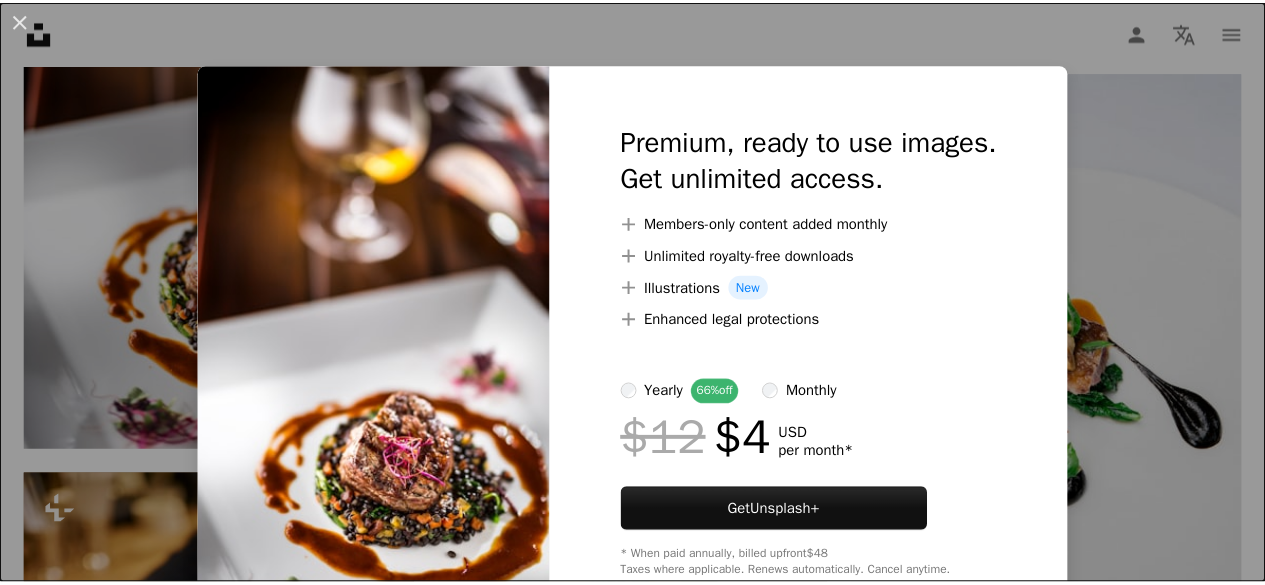 scroll, scrollTop: 1924, scrollLeft: 0, axis: vertical 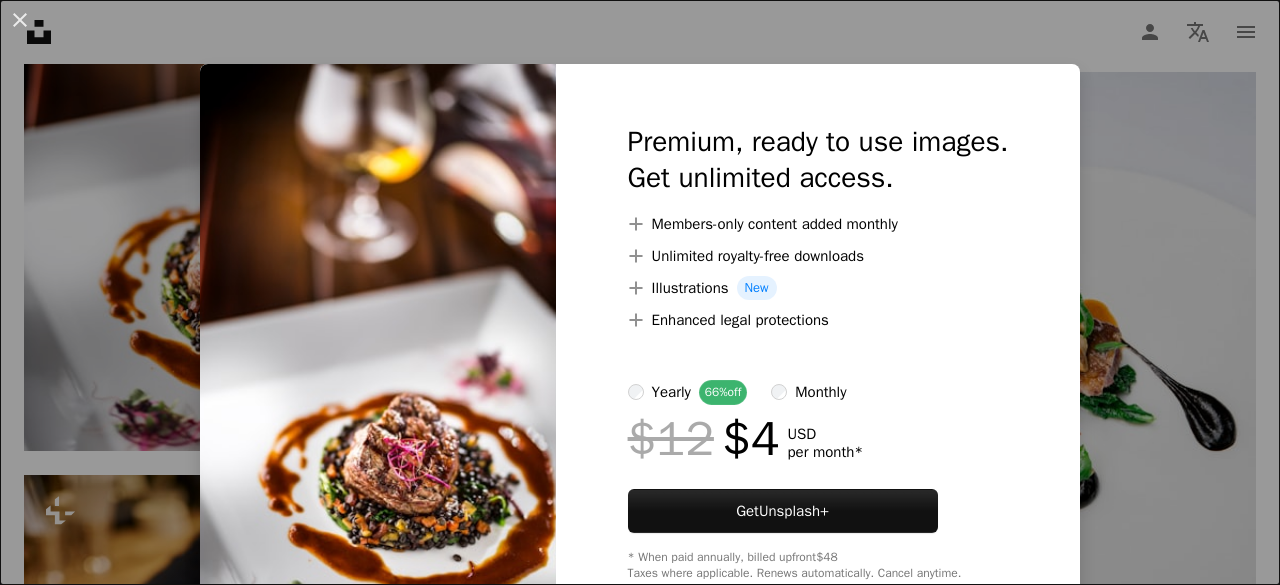 click on "An X shape Premium, ready to use images. Get unlimited access. A plus sign Members-only content added monthly A plus sign Unlimited royalty-free downloads A plus sign Illustrations  New A plus sign Enhanced legal protections yearly 66%  off monthly $12   $4 USD per month * Get  Unsplash+ * When paid annually, billed upfront  $48 Taxes where applicable. Renews automatically. Cancel anytime." at bounding box center [640, 292] 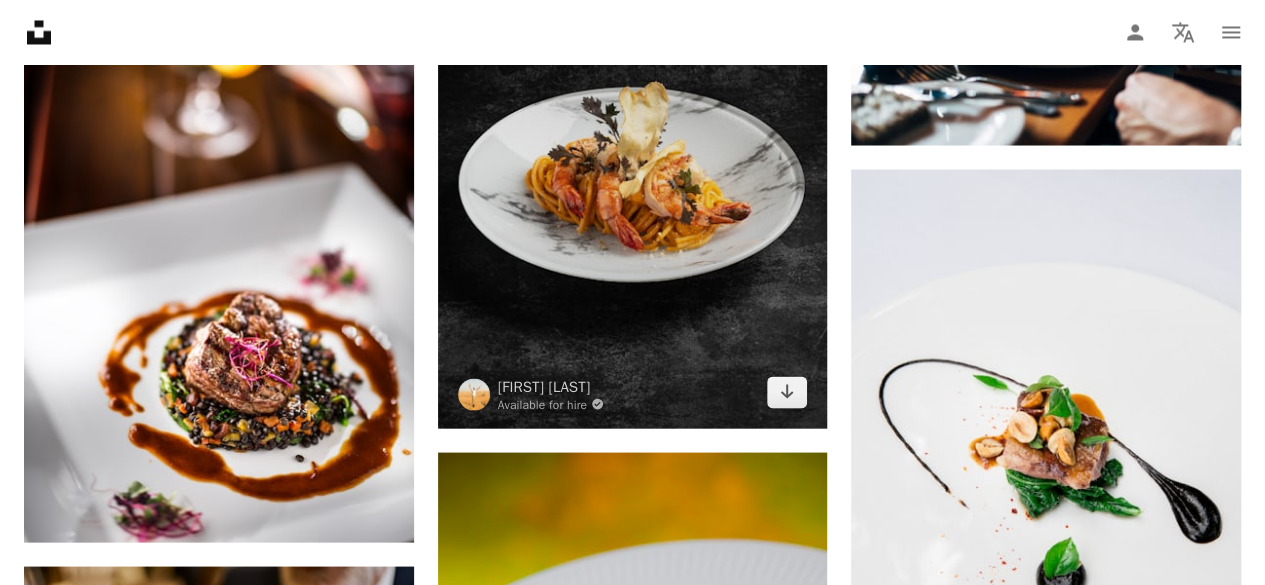 scroll, scrollTop: 1810, scrollLeft: 0, axis: vertical 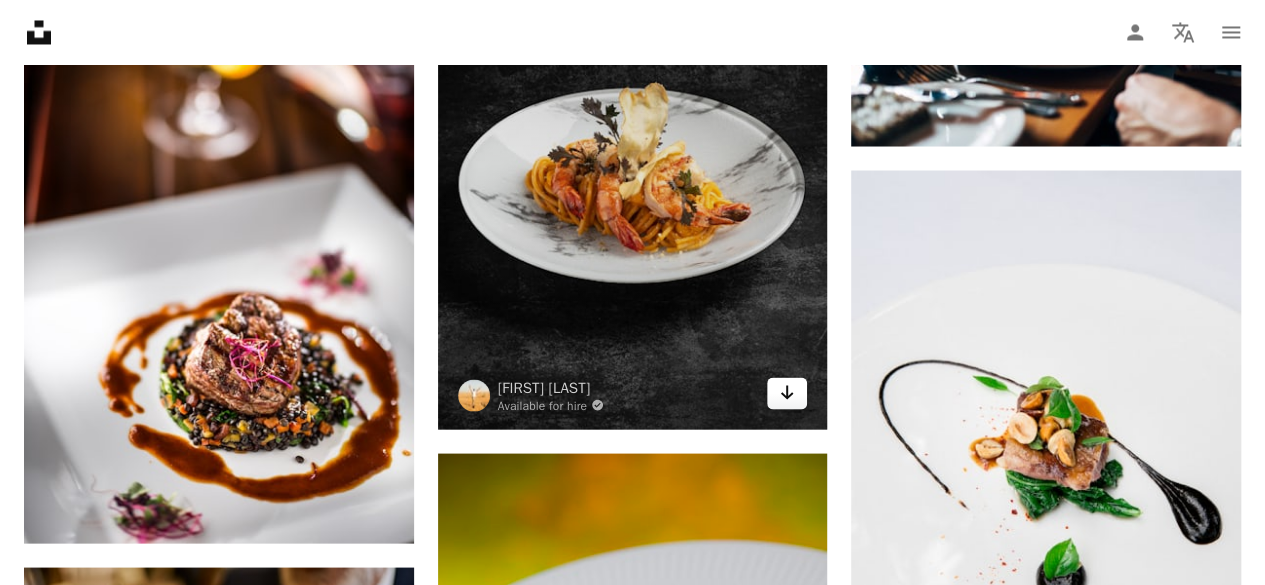 click on "Arrow pointing down" 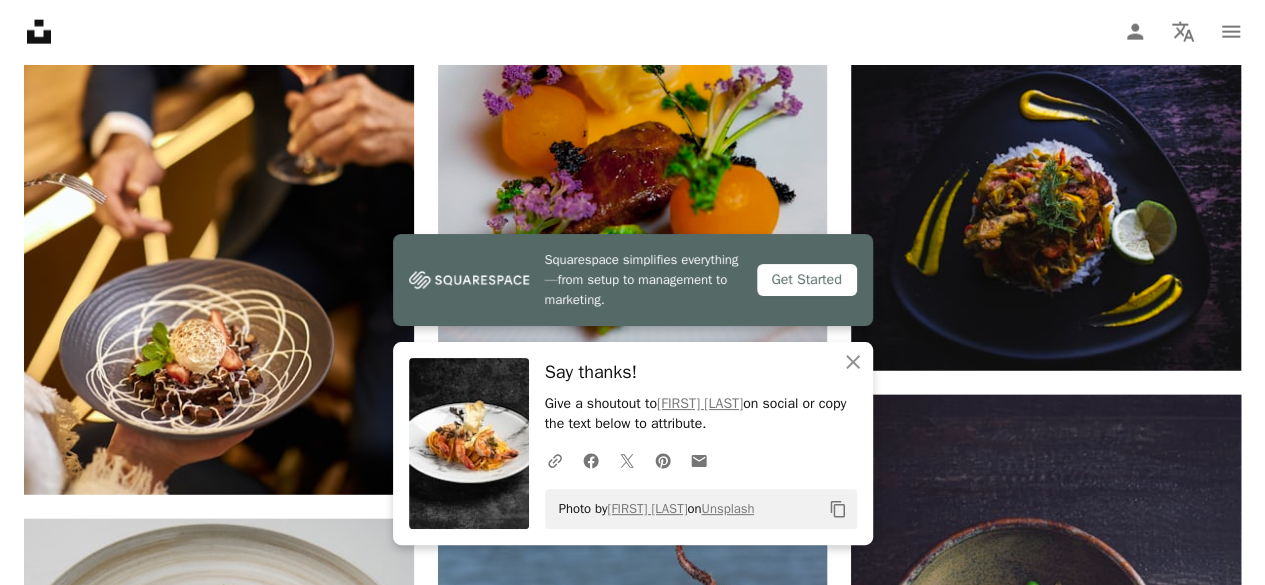 scroll, scrollTop: 2467, scrollLeft: 0, axis: vertical 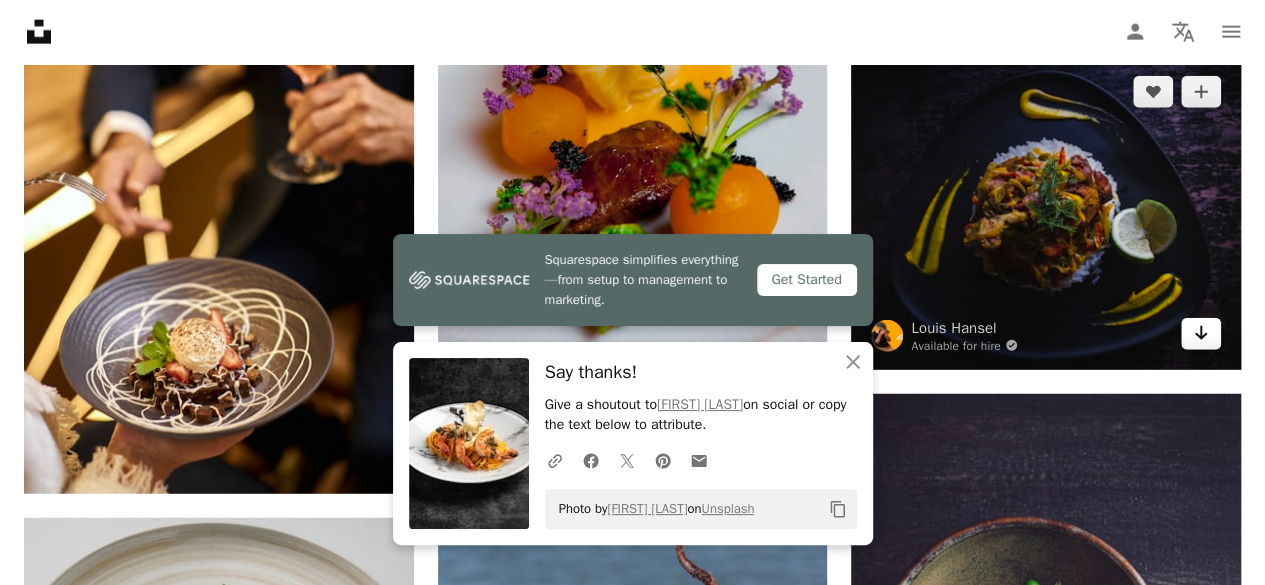 click on "Arrow pointing down" at bounding box center (1201, 334) 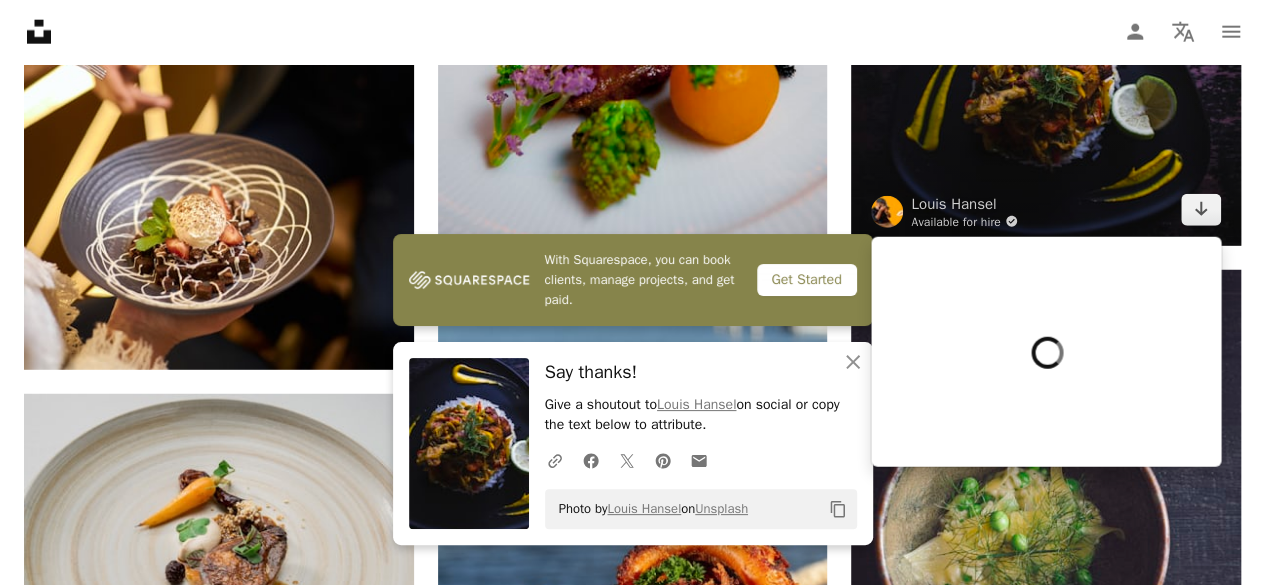scroll, scrollTop: 2446, scrollLeft: 0, axis: vertical 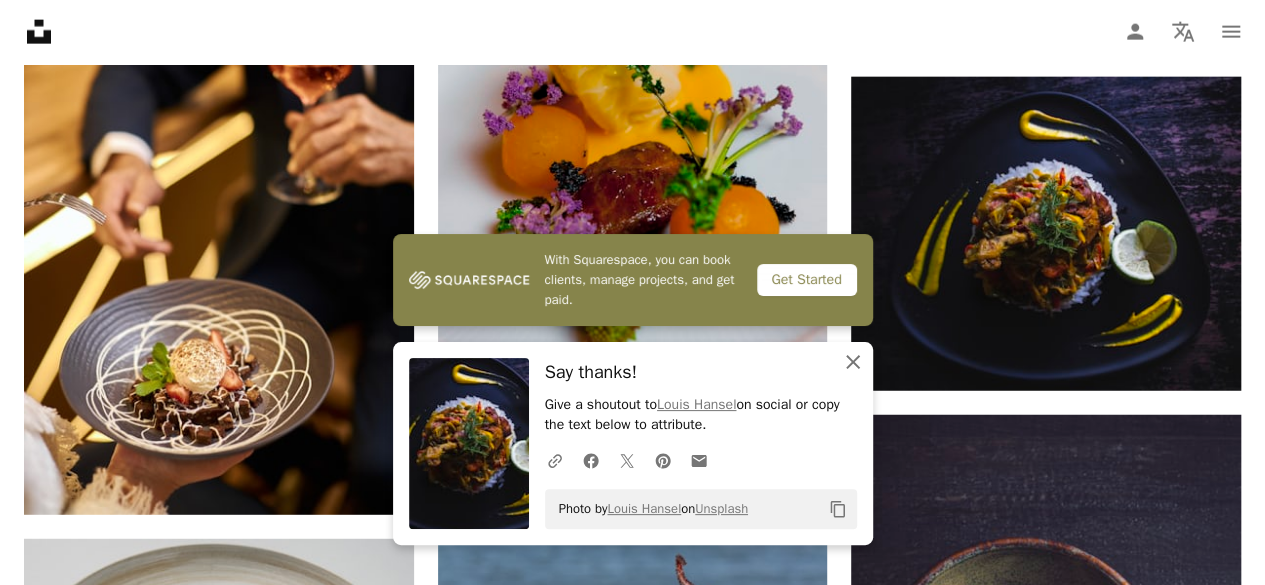 click on "An X shape" 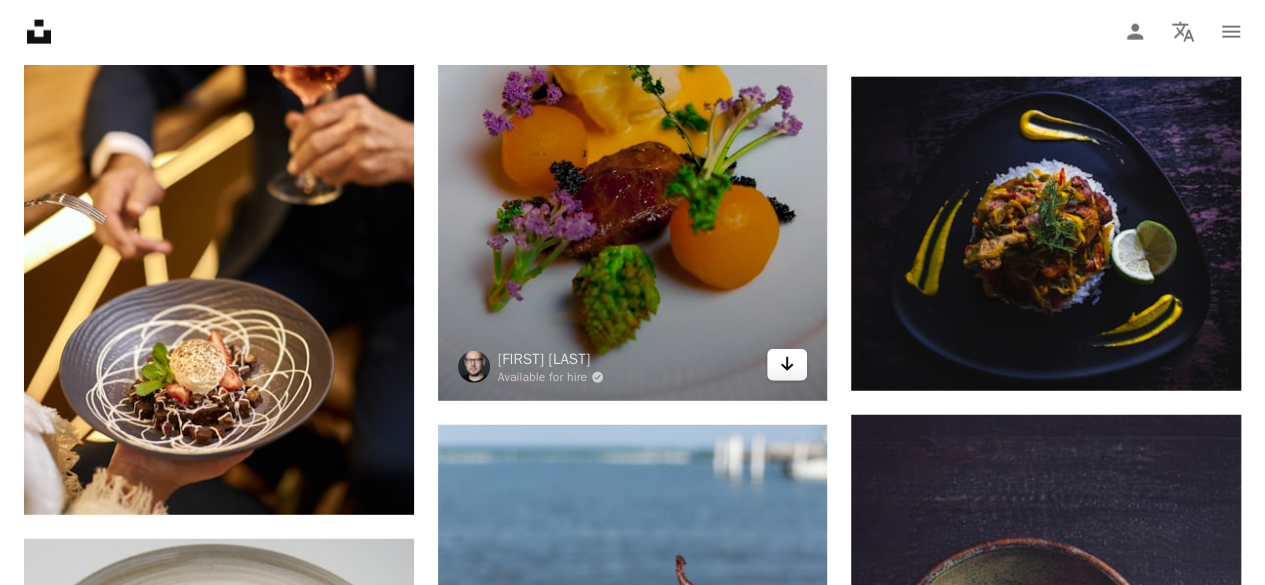 click on "Arrow pointing down" 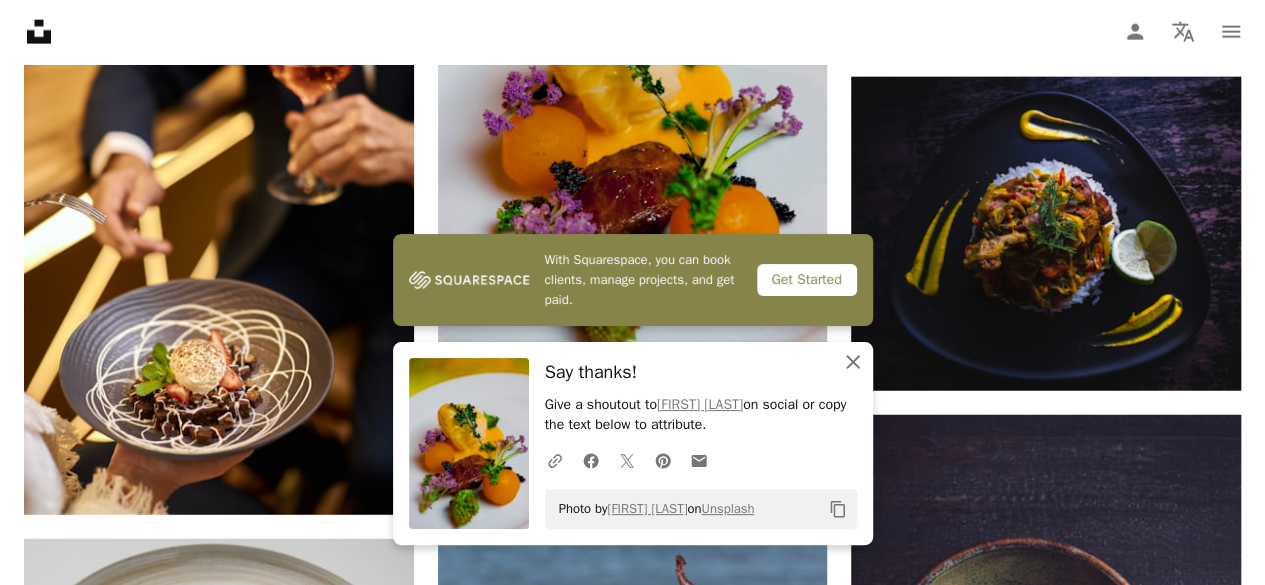 click on "An X shape" 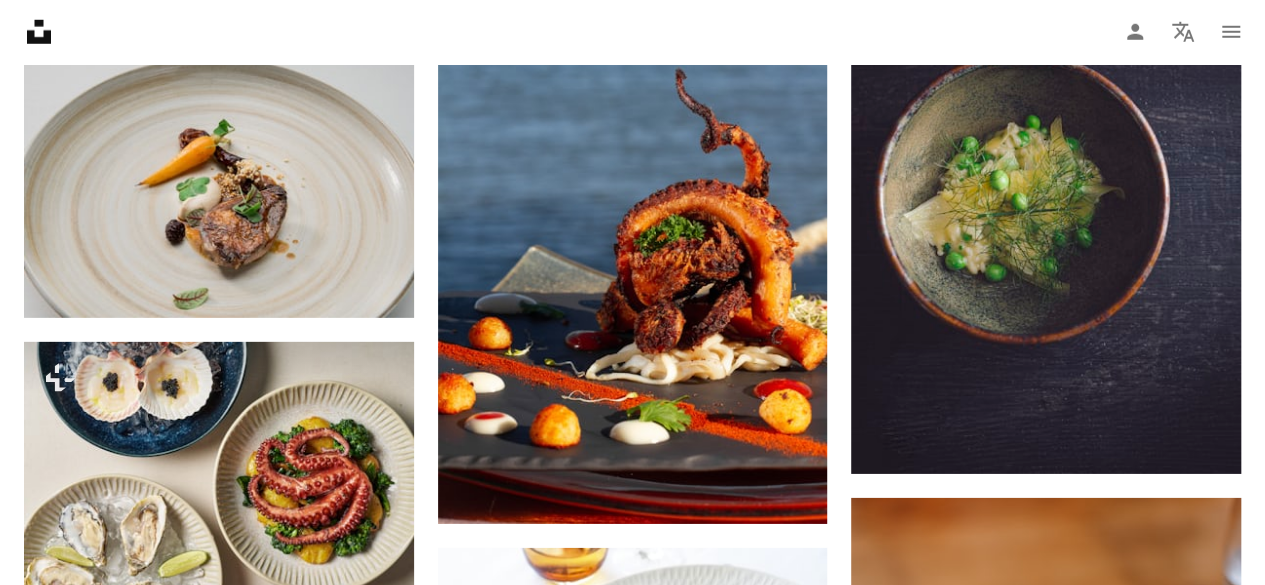 scroll, scrollTop: 2937, scrollLeft: 0, axis: vertical 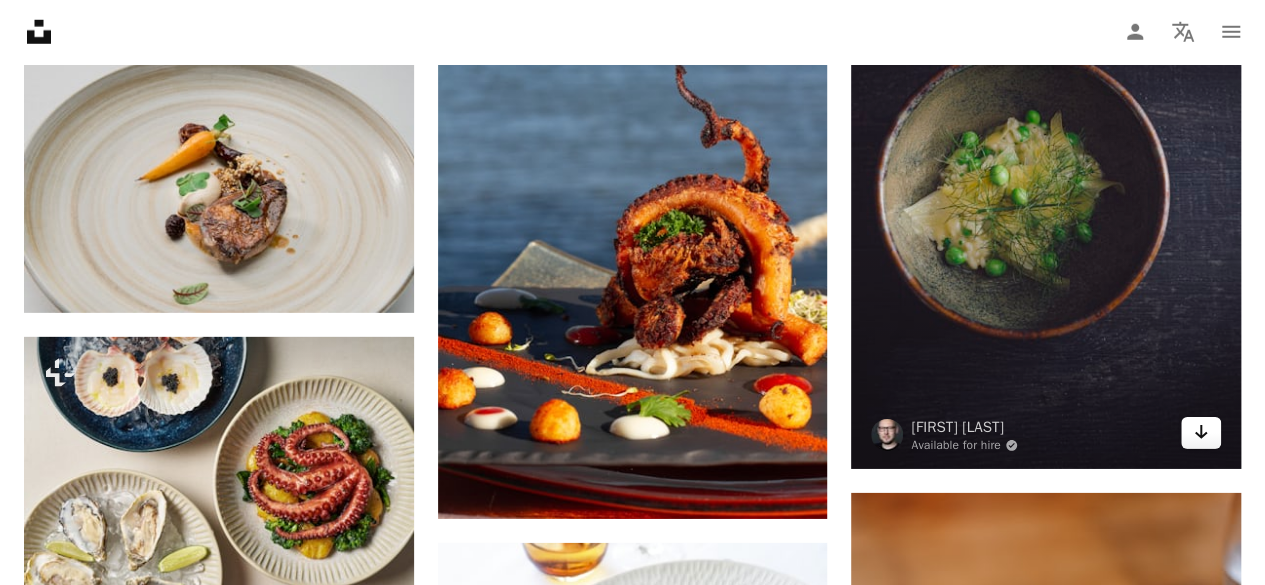 click on "Arrow pointing down" 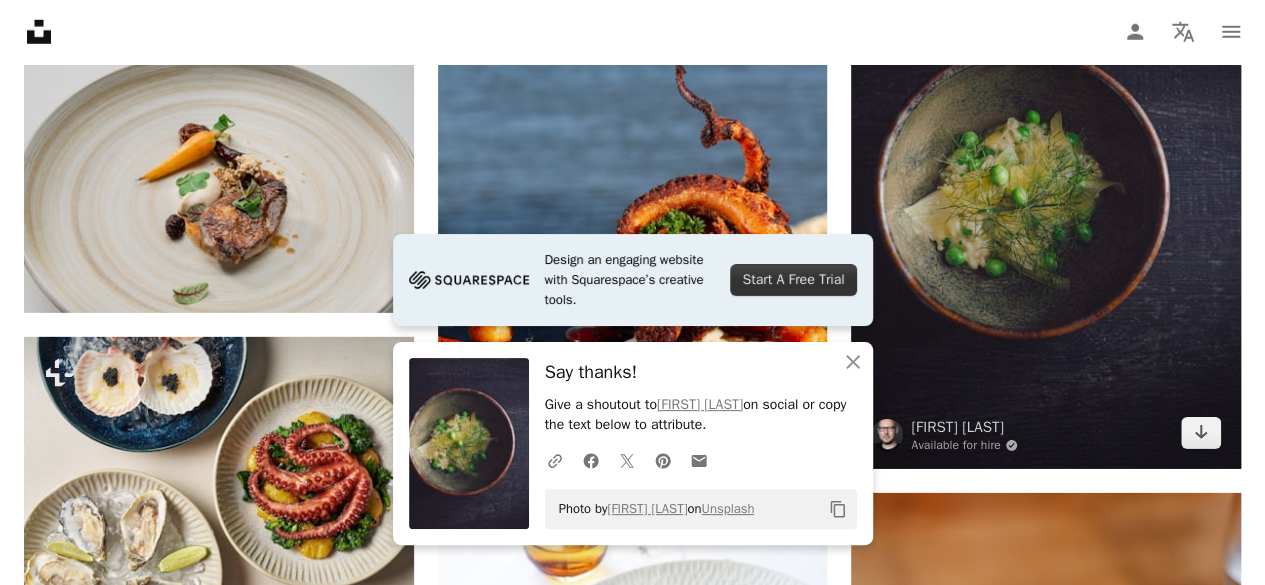 click at bounding box center [1046, 197] 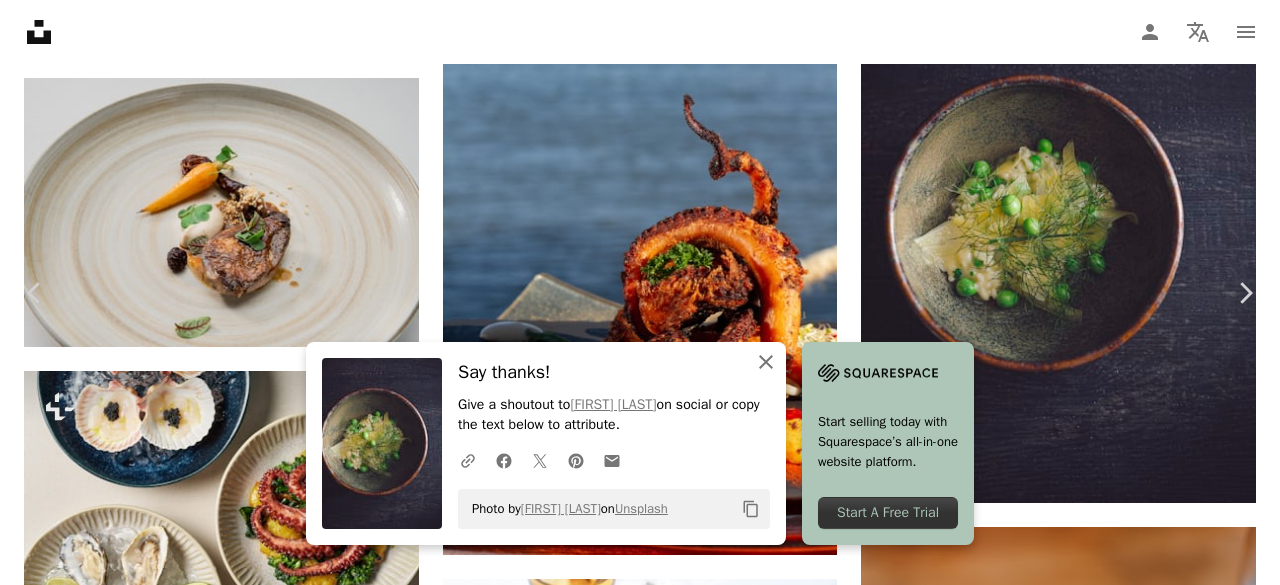 click on "An X shape" 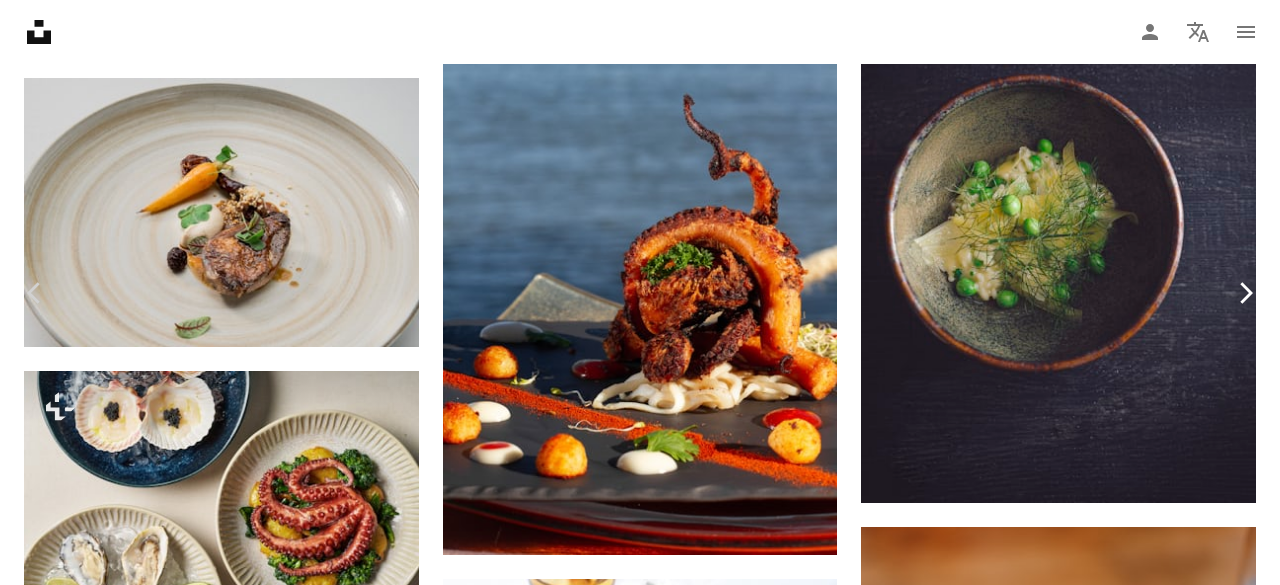 click on "Chevron right" at bounding box center [1245, 293] 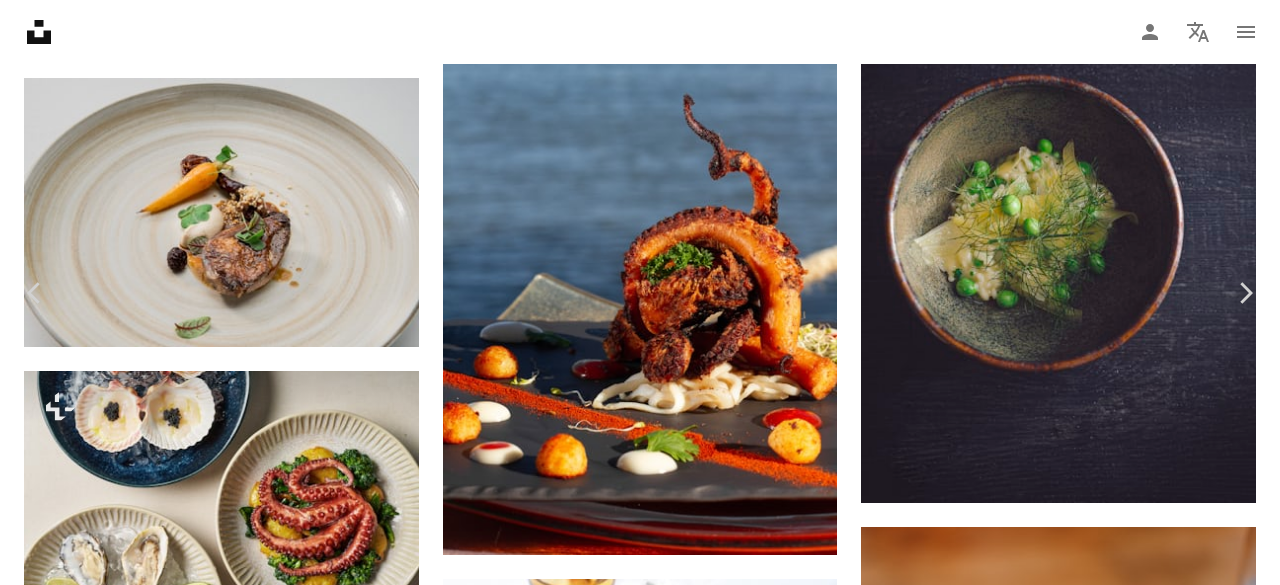 click on "An X shape" at bounding box center [20, 20] 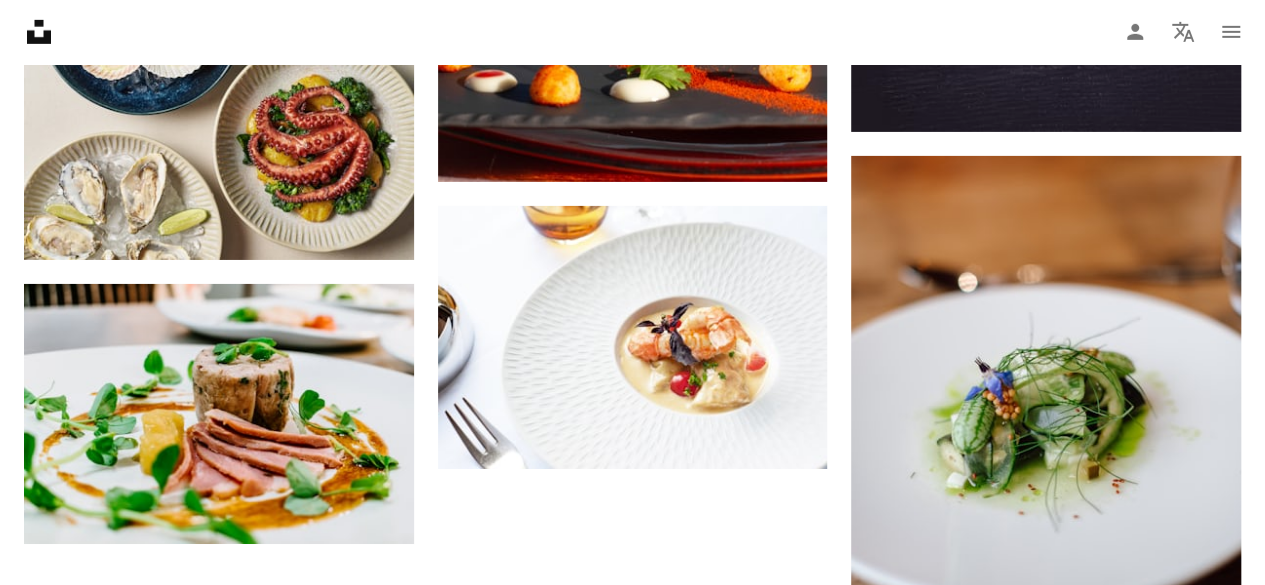 scroll, scrollTop: 3479, scrollLeft: 0, axis: vertical 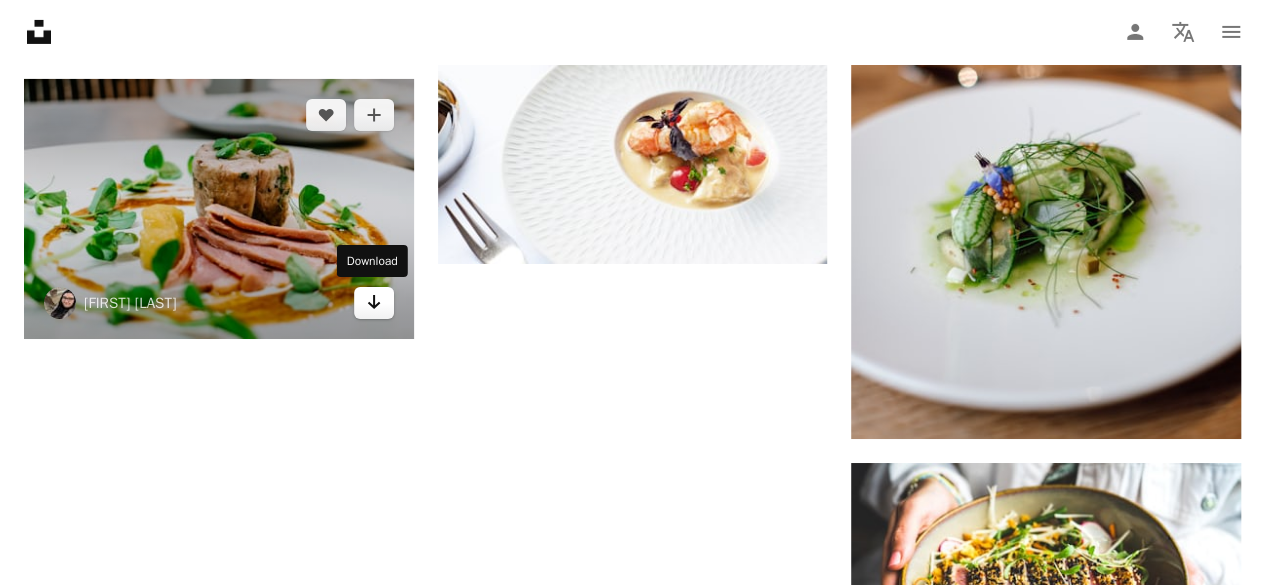 click on "Arrow pointing down" 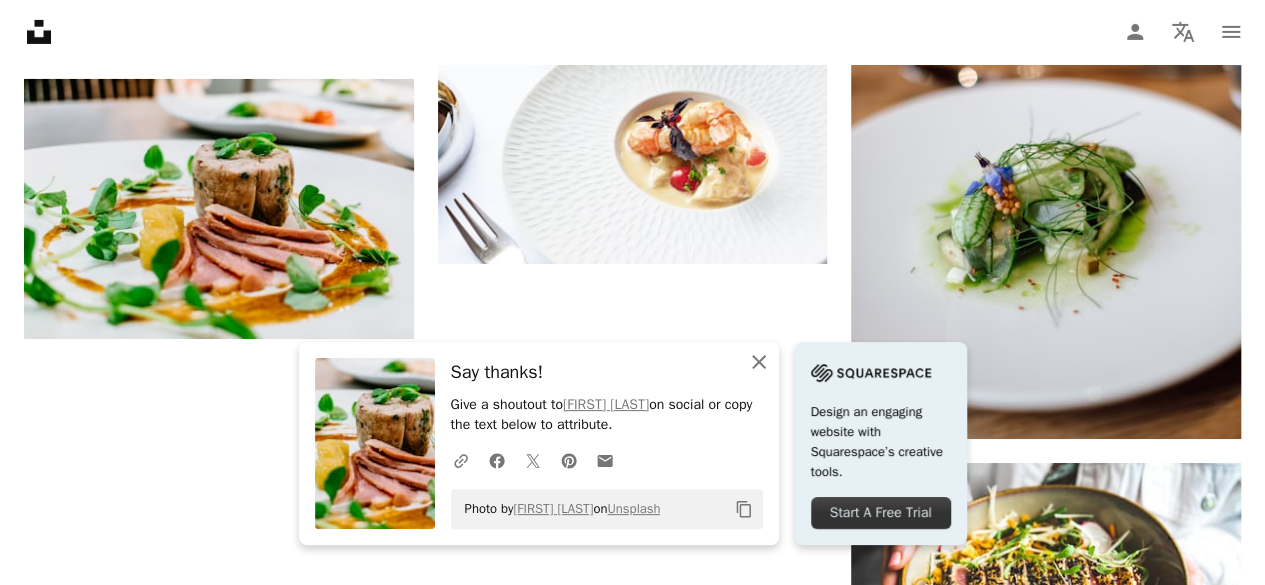 click on "An X shape" 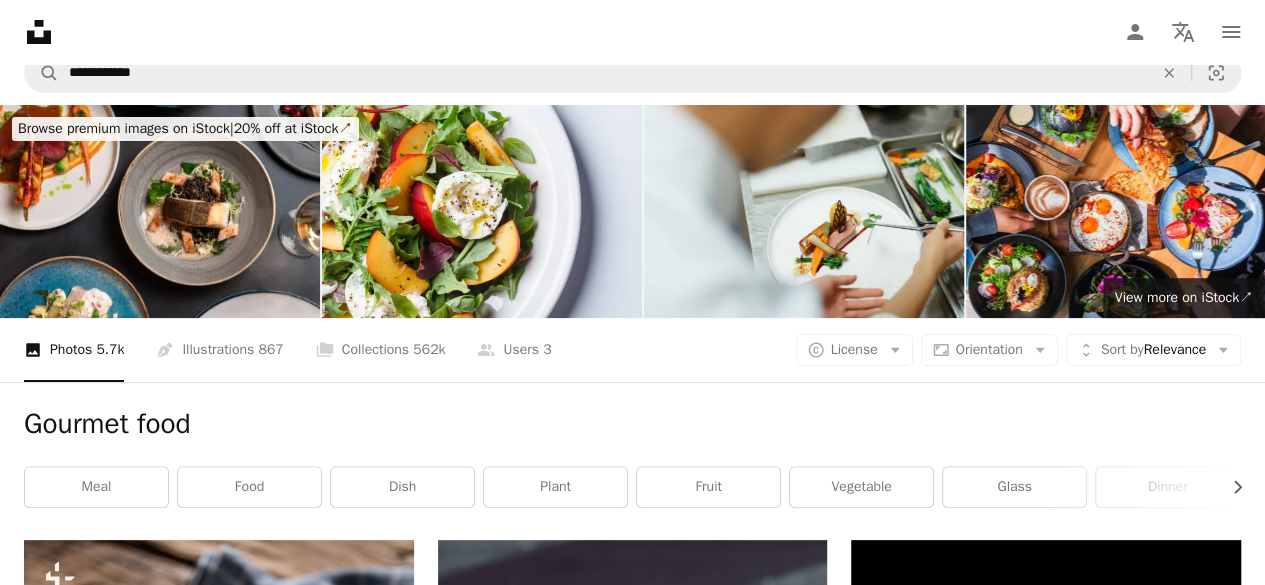 scroll, scrollTop: 0, scrollLeft: 0, axis: both 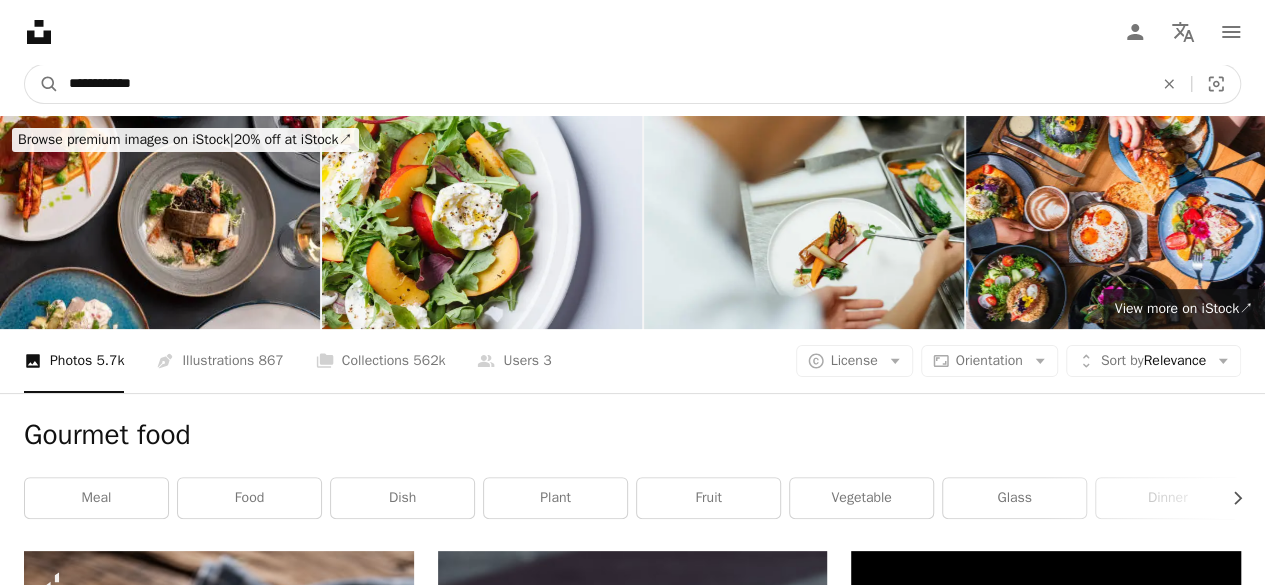 click on "**********" at bounding box center (603, 84) 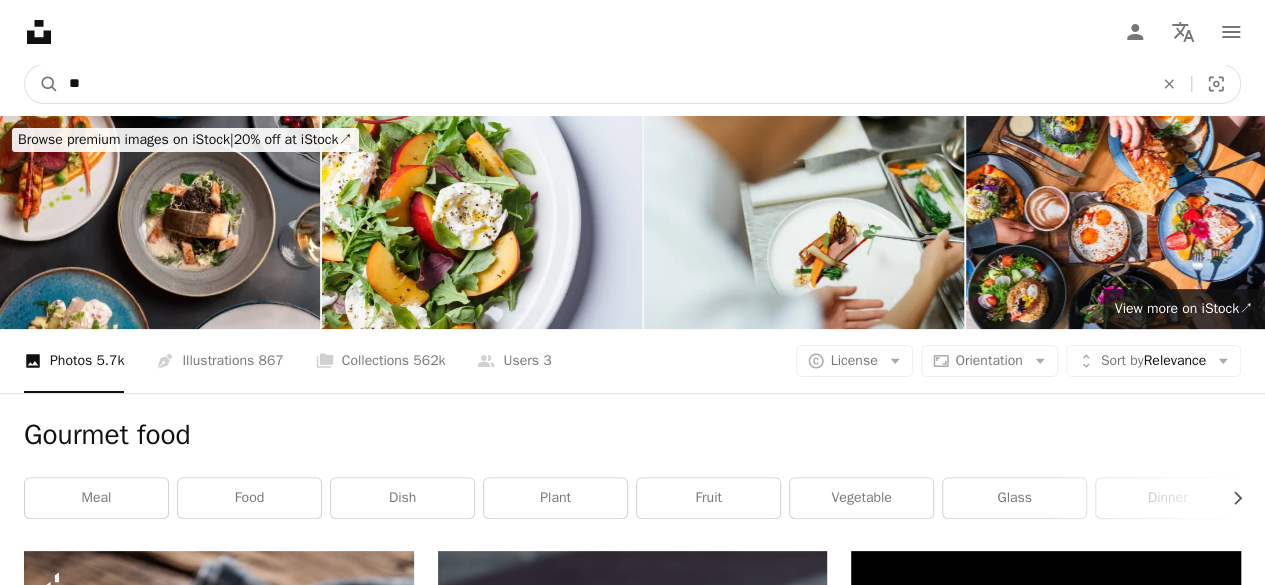 type on "*" 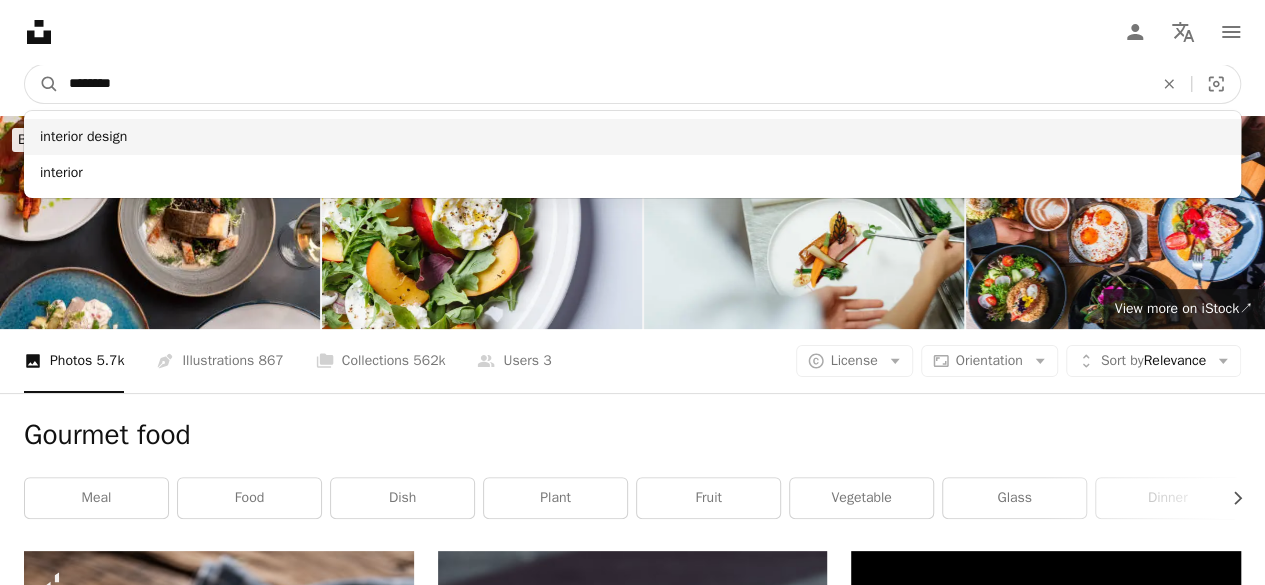 type on "********" 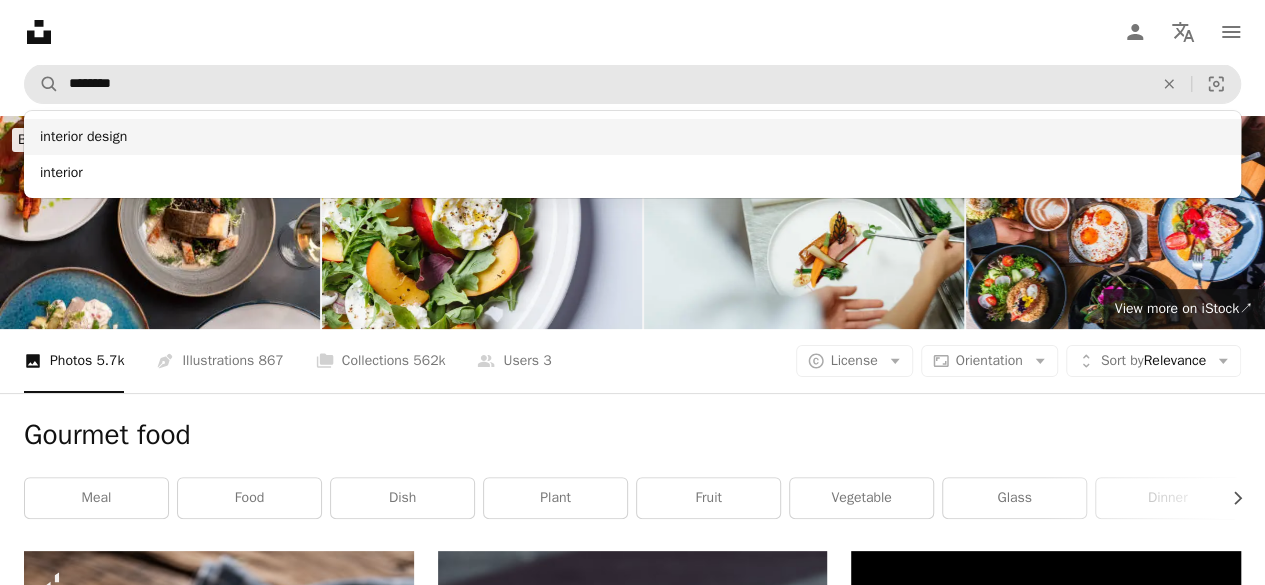 click on "interior design" at bounding box center [632, 137] 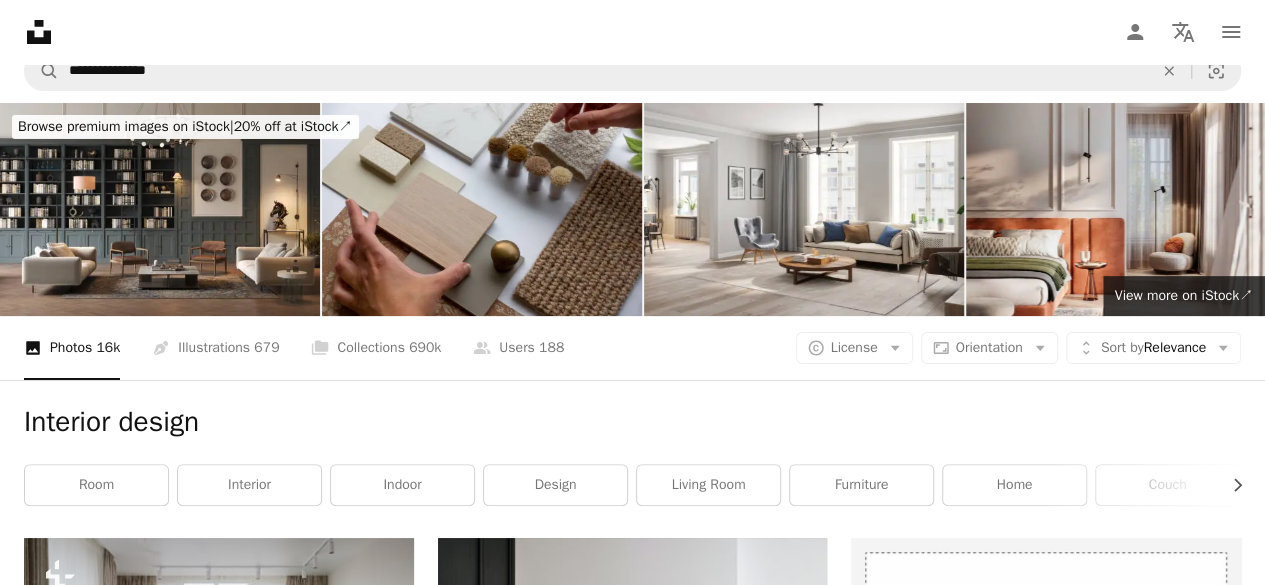 scroll, scrollTop: 0, scrollLeft: 0, axis: both 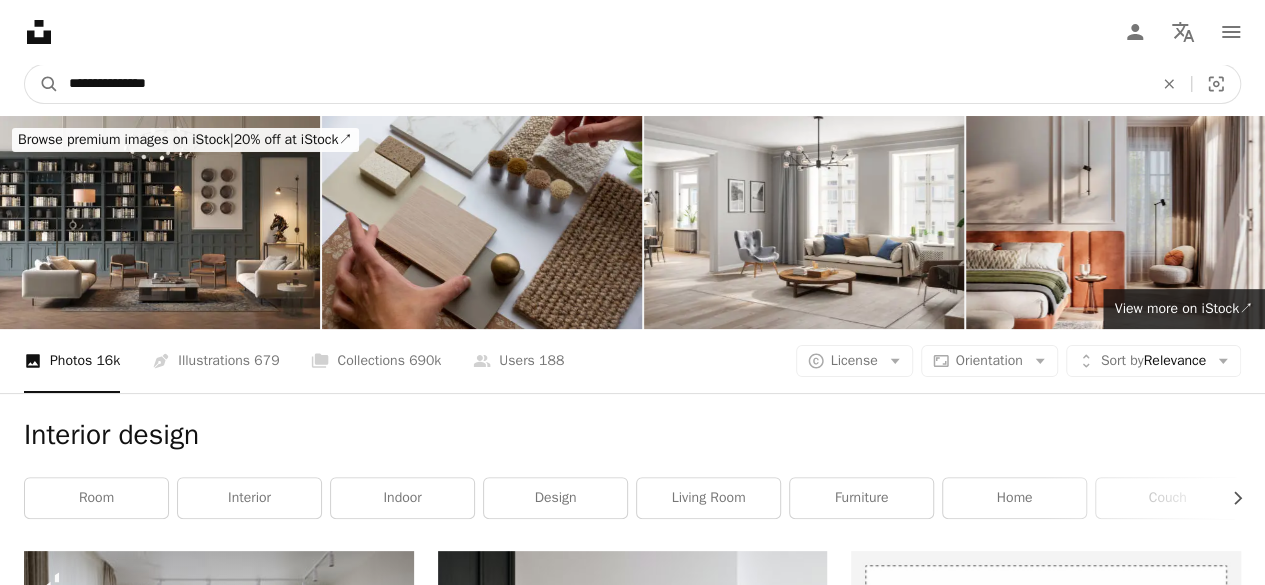 click on "**********" at bounding box center (603, 84) 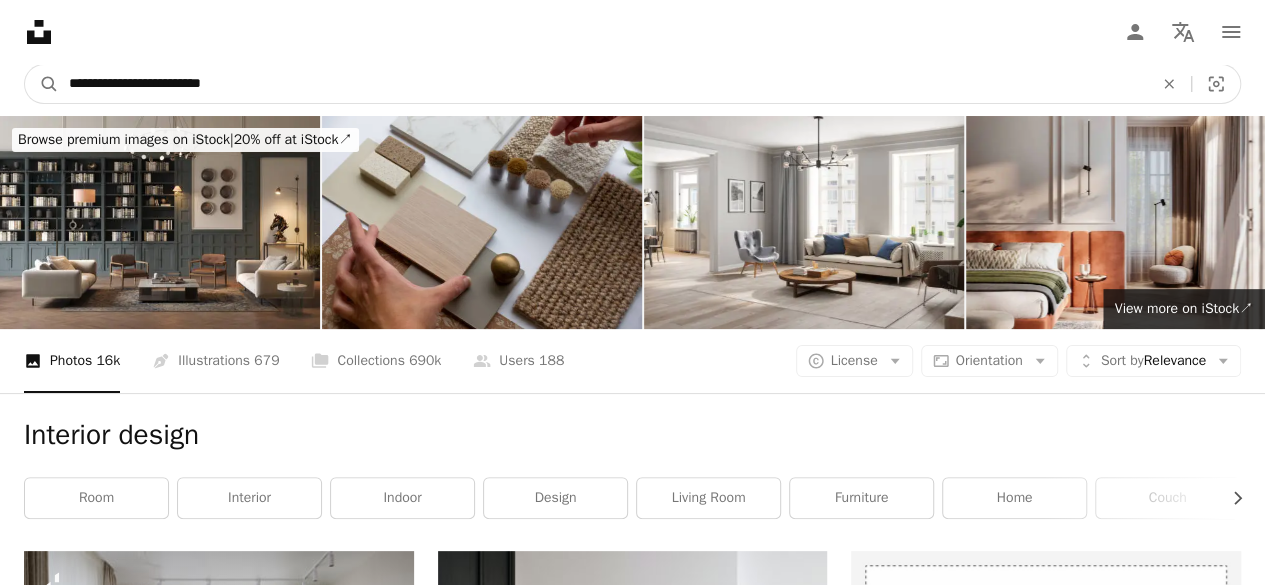 type on "**********" 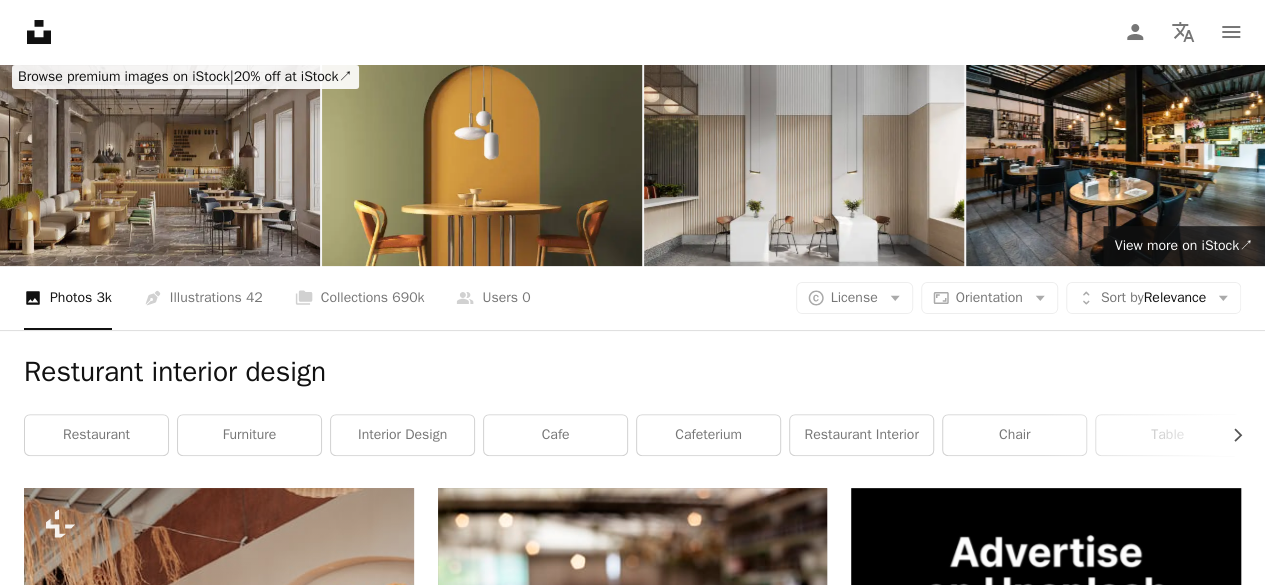 scroll, scrollTop: 0, scrollLeft: 0, axis: both 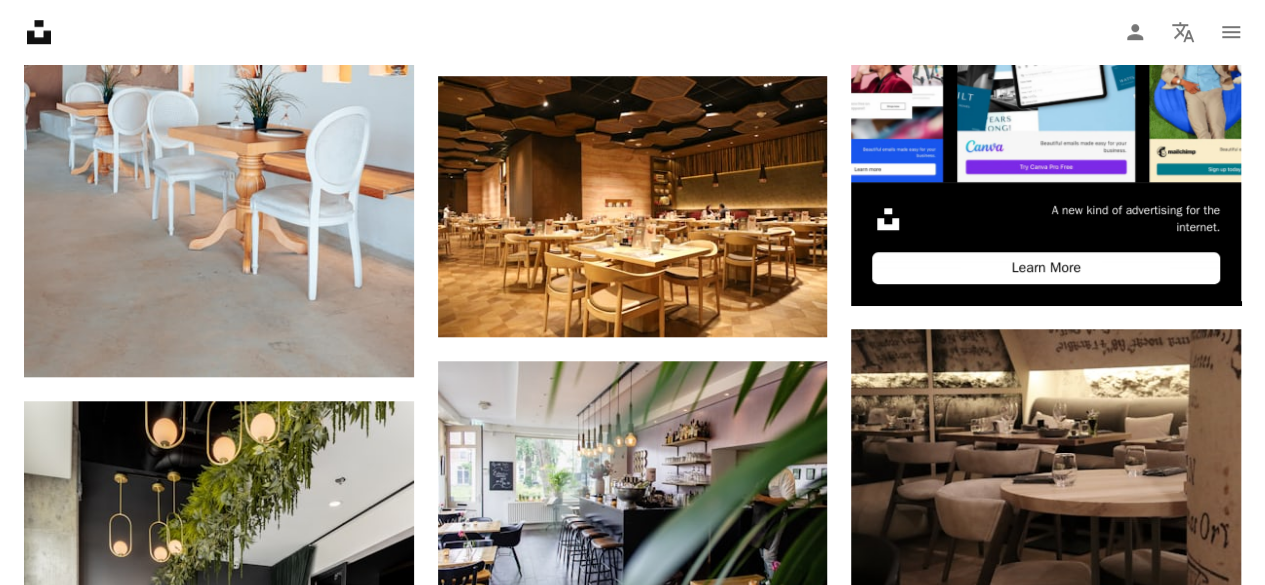drag, startPoint x: 1095, startPoint y: 209, endPoint x: 349, endPoint y: 382, distance: 765.797 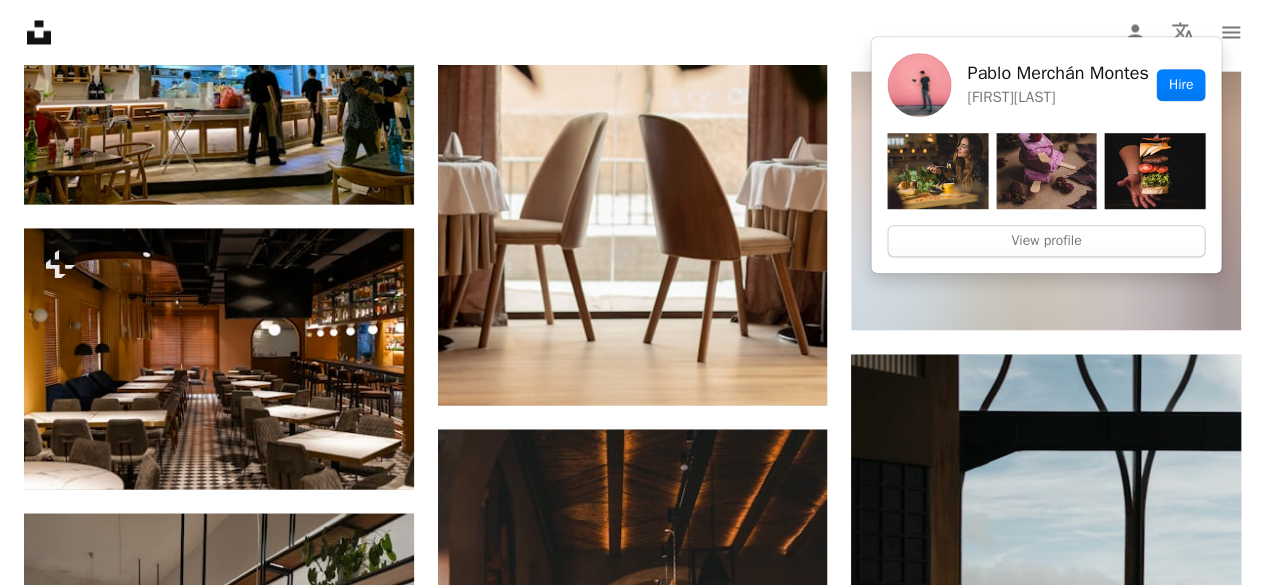 scroll, scrollTop: 1892, scrollLeft: 0, axis: vertical 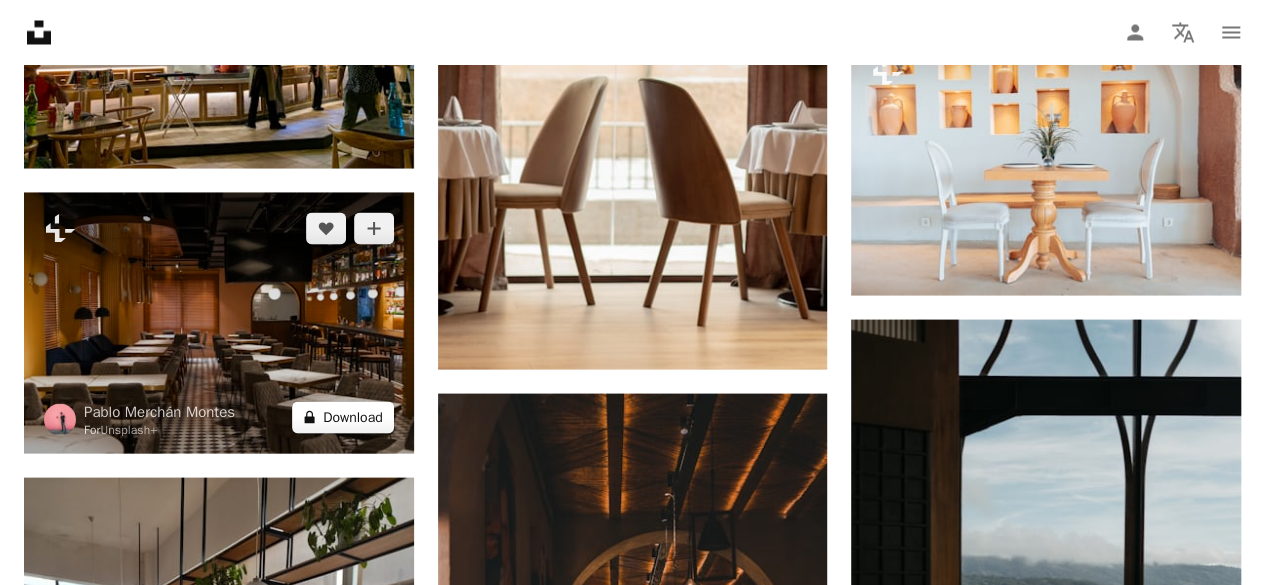 click on "A lock Download" at bounding box center (343, 417) 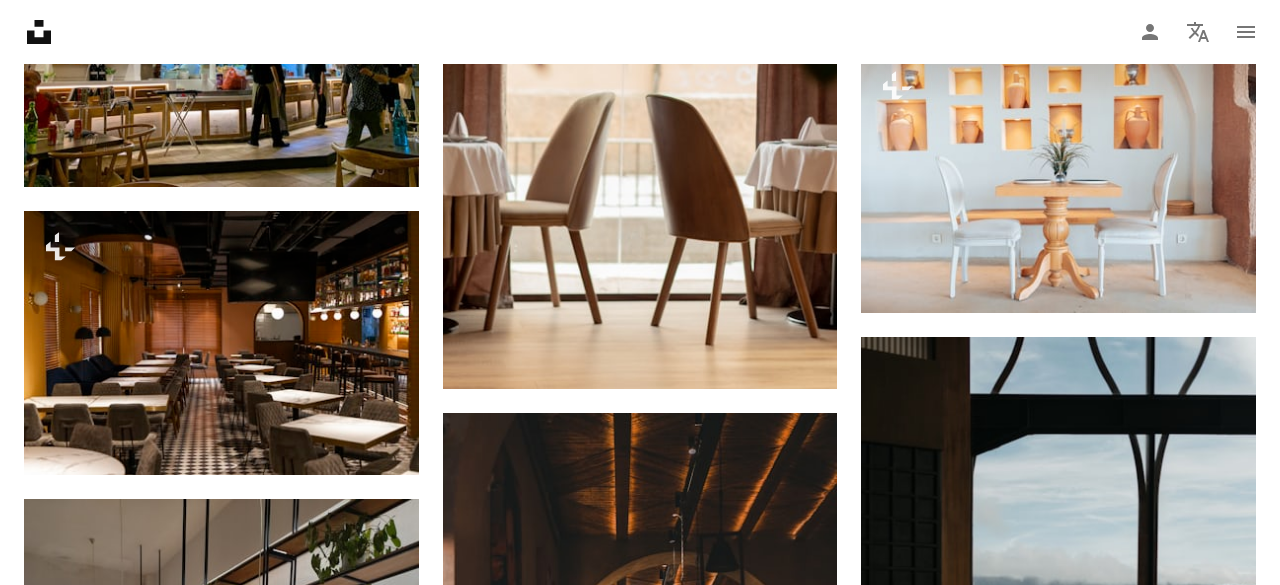 click on "An X shape Premium, ready to use images. Get unlimited access. A plus sign Members-only content added monthly A plus sign Unlimited royalty-free downloads A plus sign Illustrations  New A plus sign Enhanced legal protections yearly 66%  off monthly $12   $4 USD per month * Get  Unsplash+ * When paid annually, billed upfront  $48 Taxes where applicable. Renews automatically. Cancel anytime." at bounding box center (640, 3024) 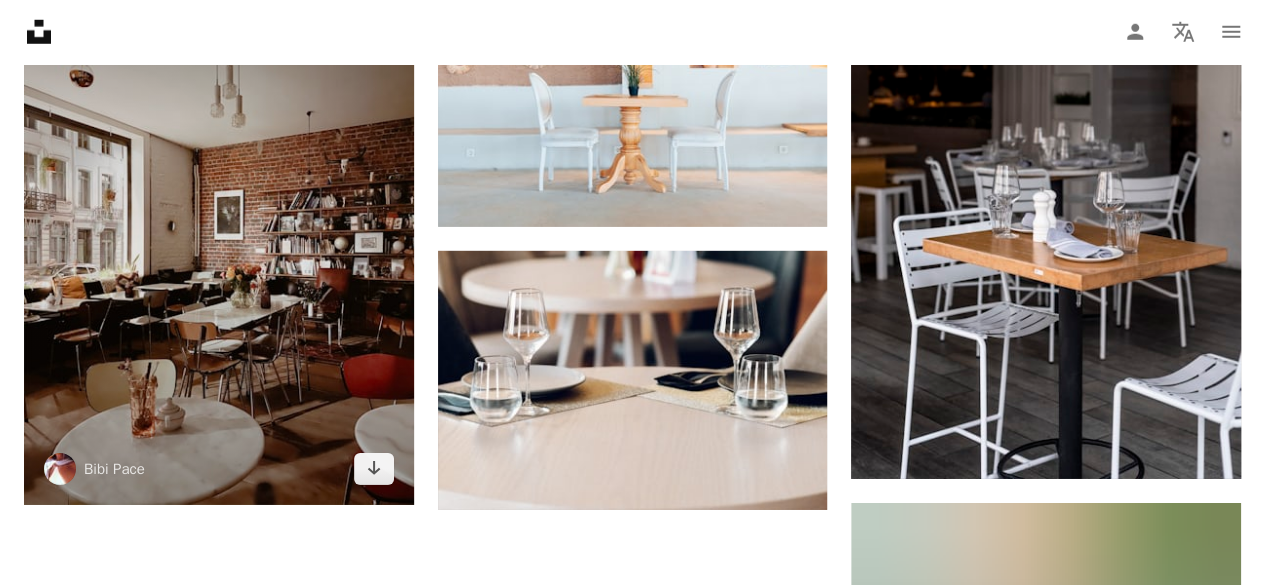 scroll, scrollTop: 2945, scrollLeft: 0, axis: vertical 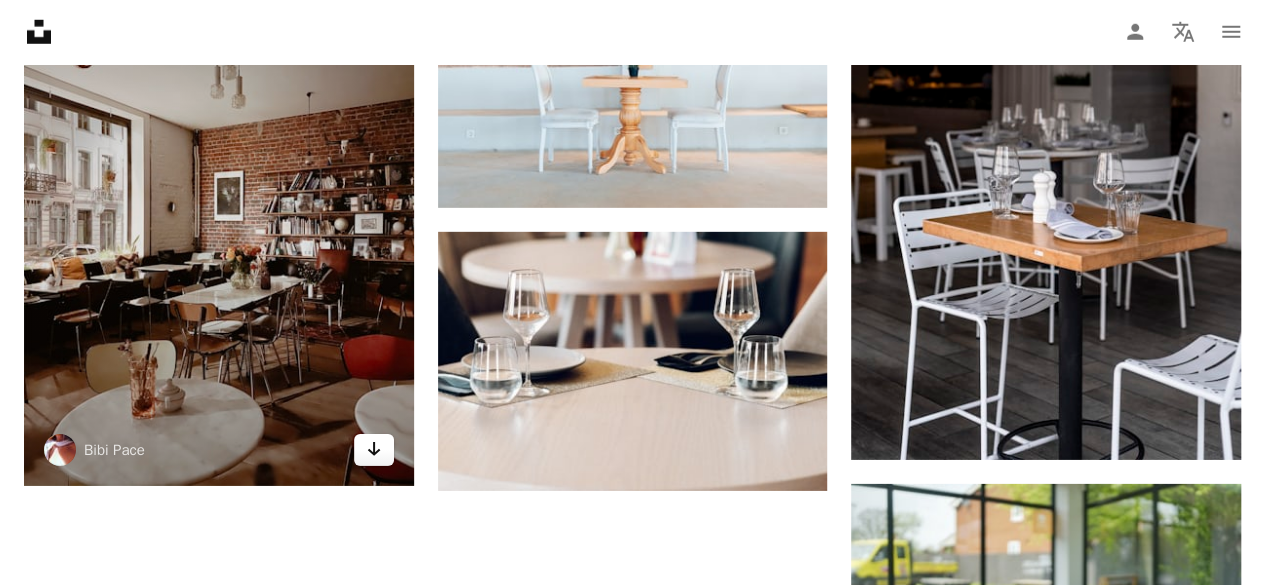 click 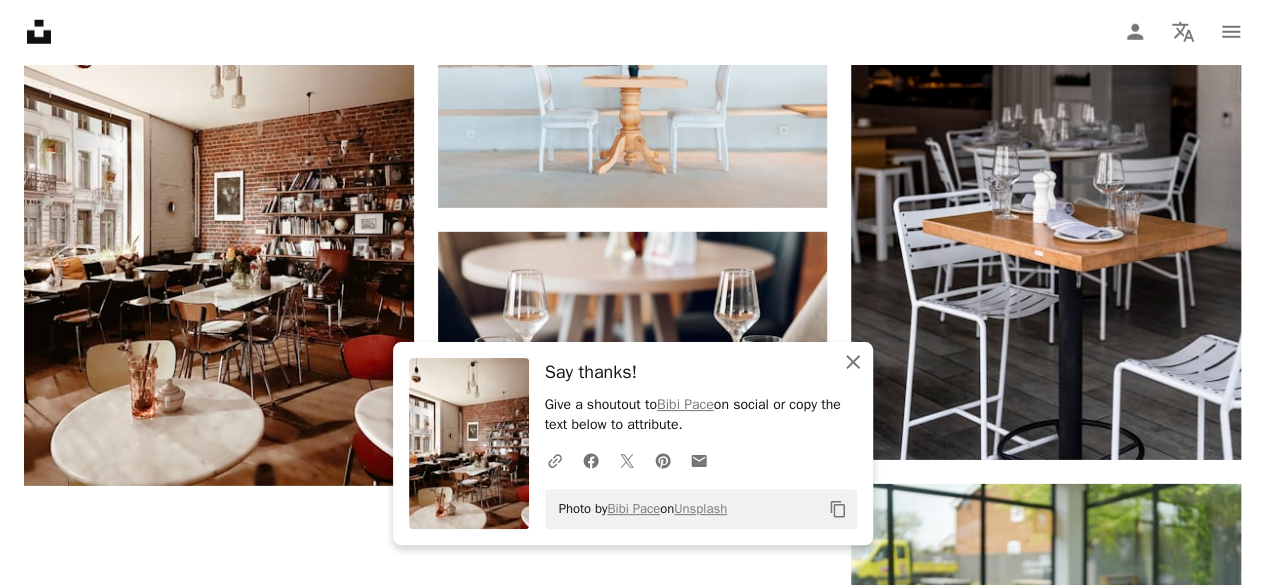 click on "An X shape" 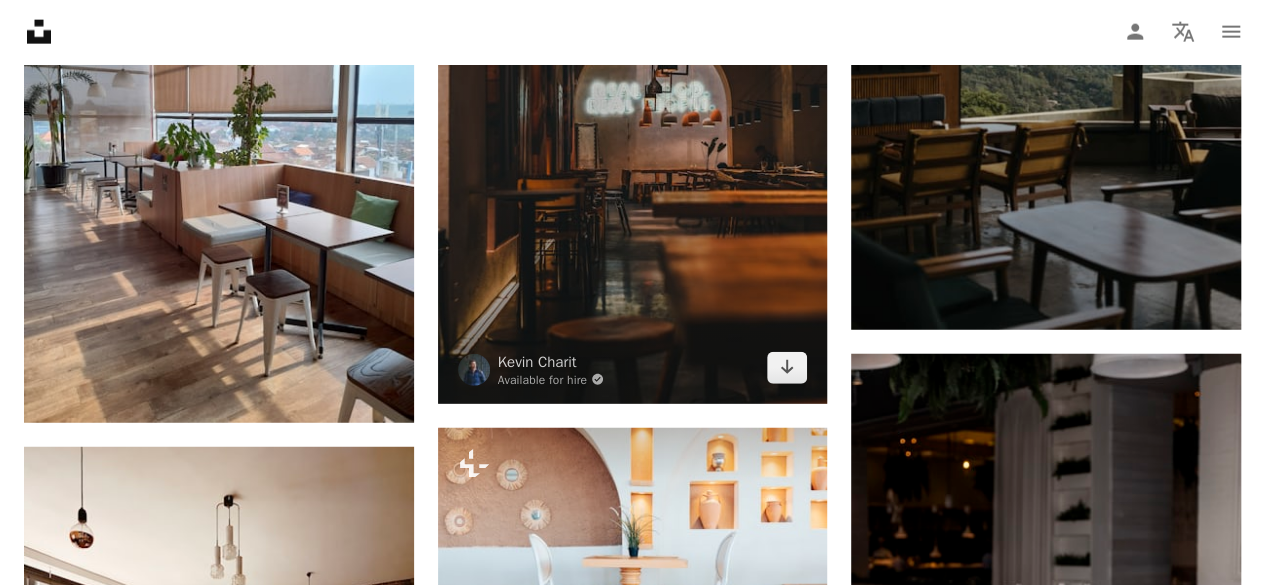 scroll, scrollTop: 2466, scrollLeft: 0, axis: vertical 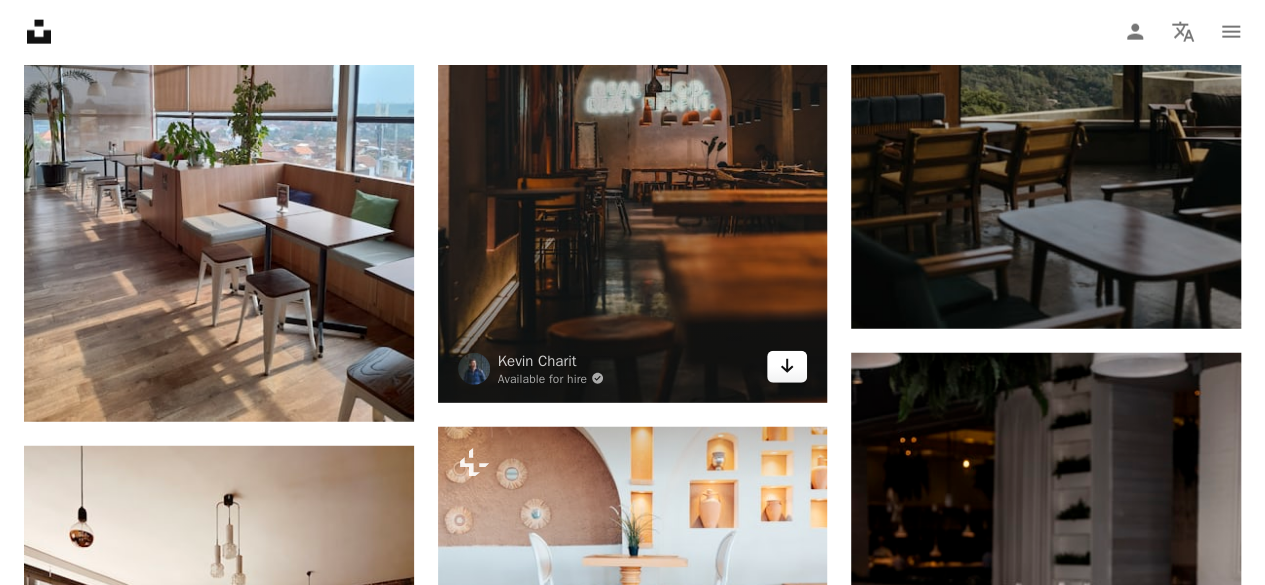 click on "Arrow pointing down" 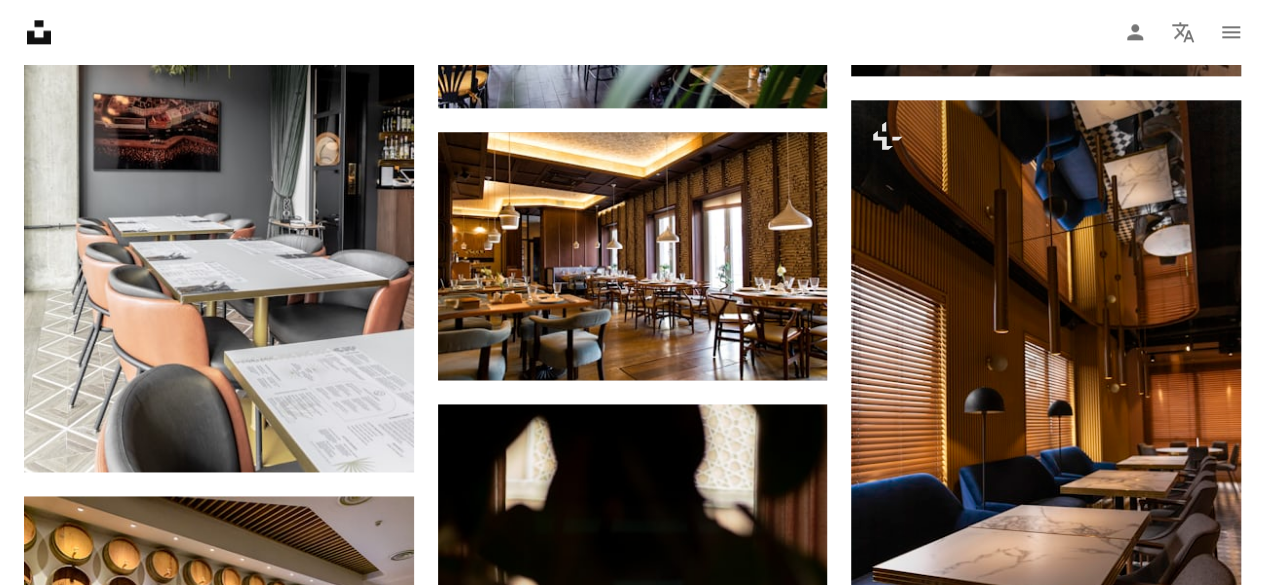scroll, scrollTop: 1277, scrollLeft: 0, axis: vertical 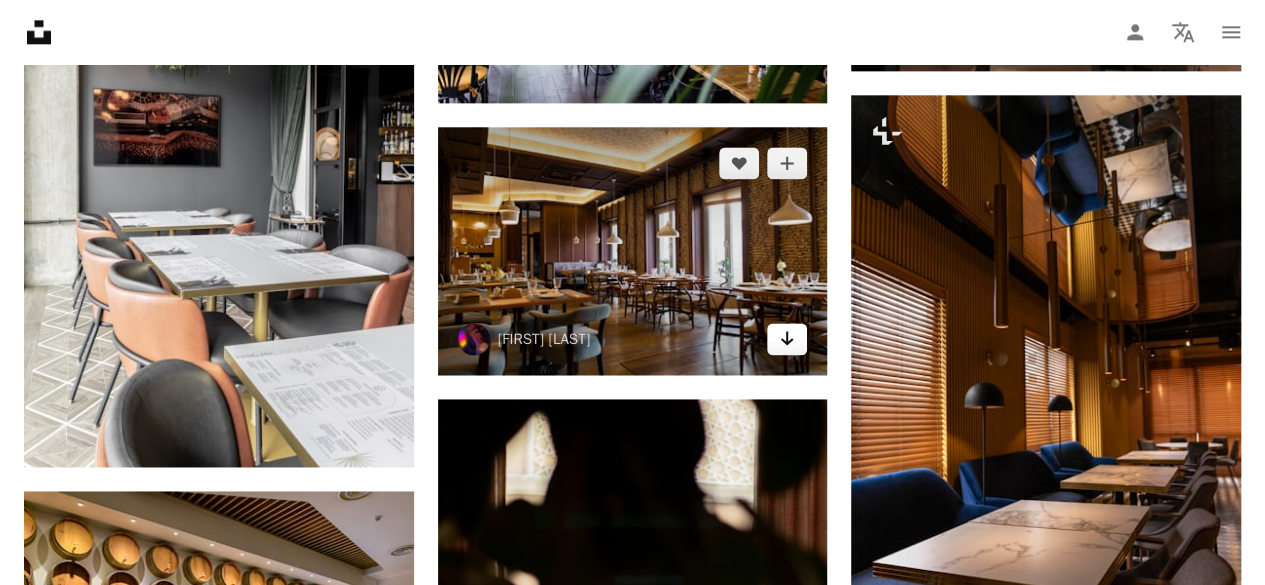 click on "Arrow pointing down" 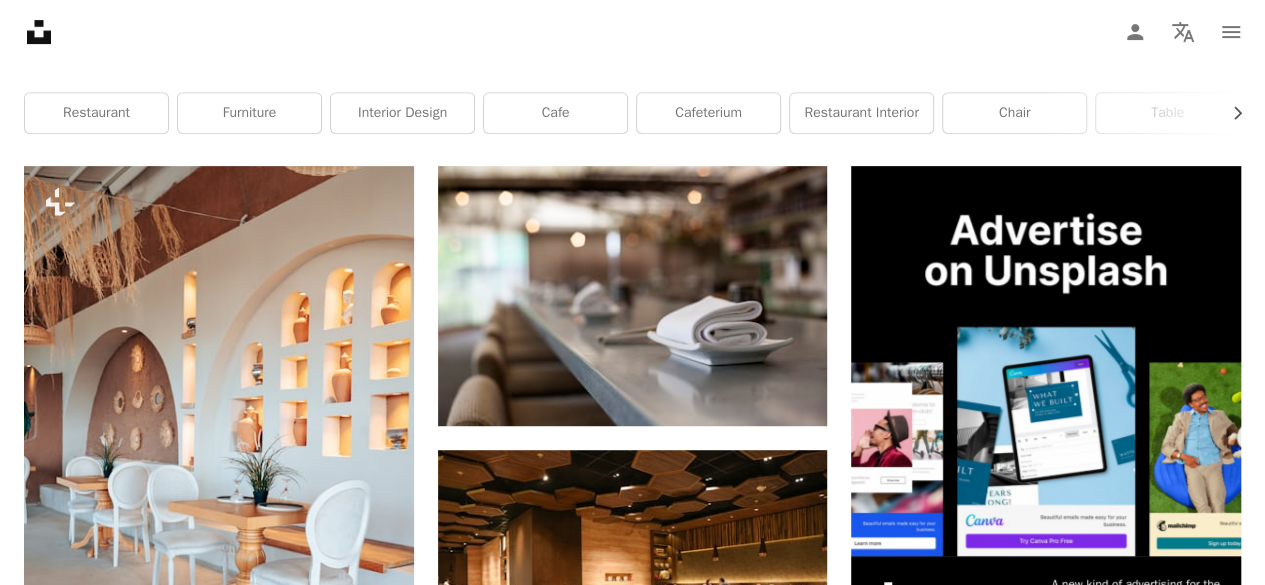 scroll, scrollTop: 0, scrollLeft: 0, axis: both 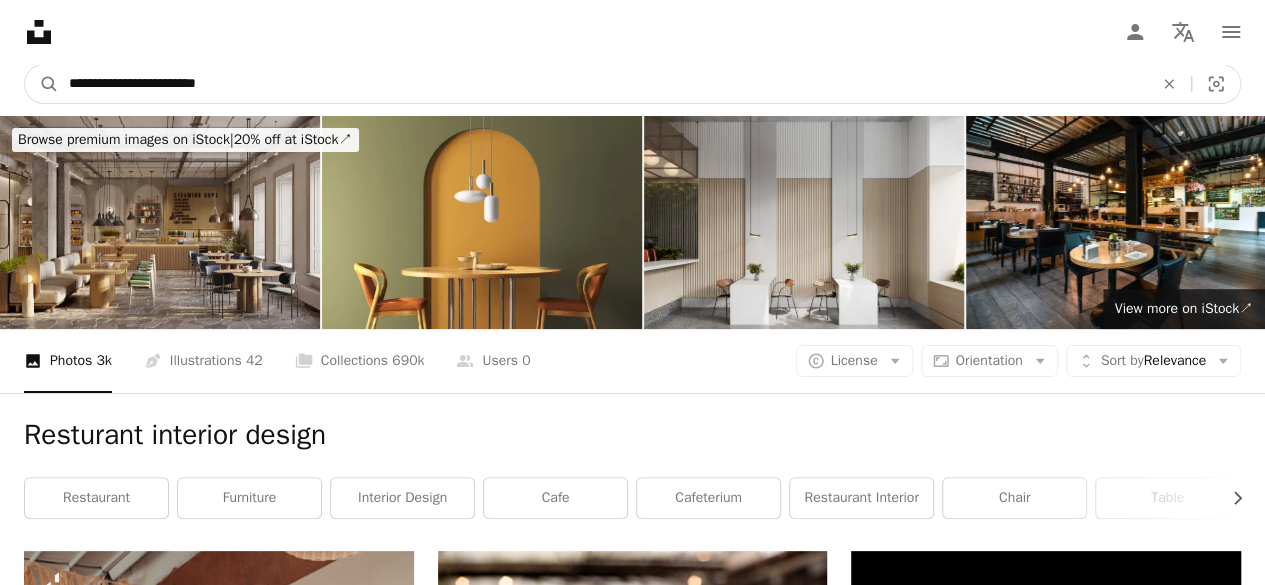 click on "**********" at bounding box center (603, 84) 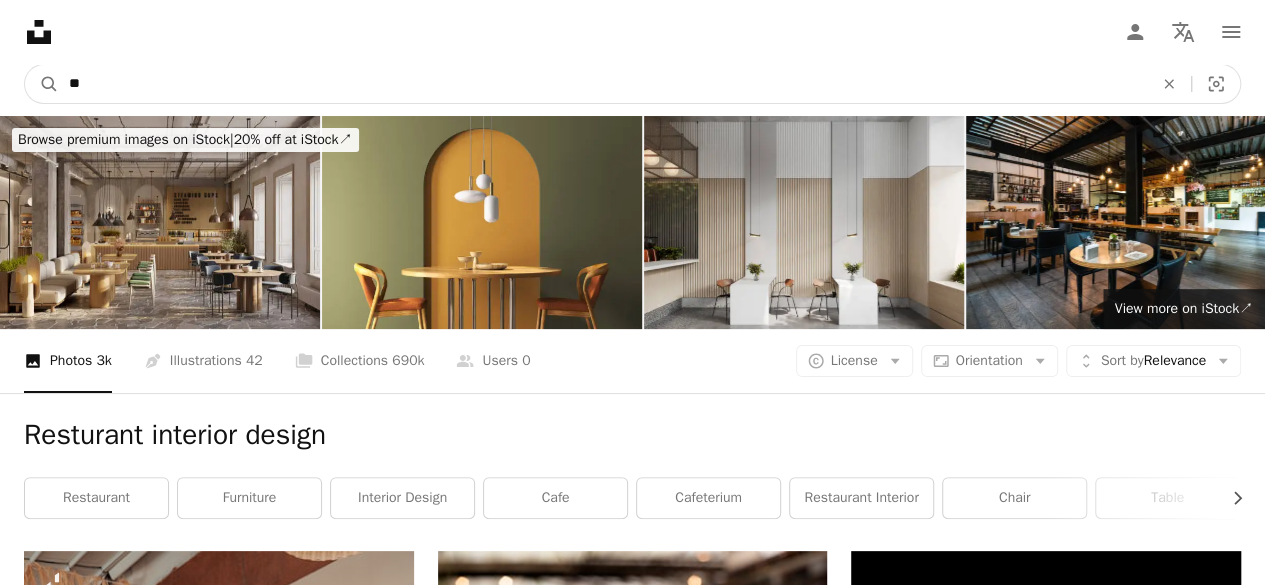type on "*" 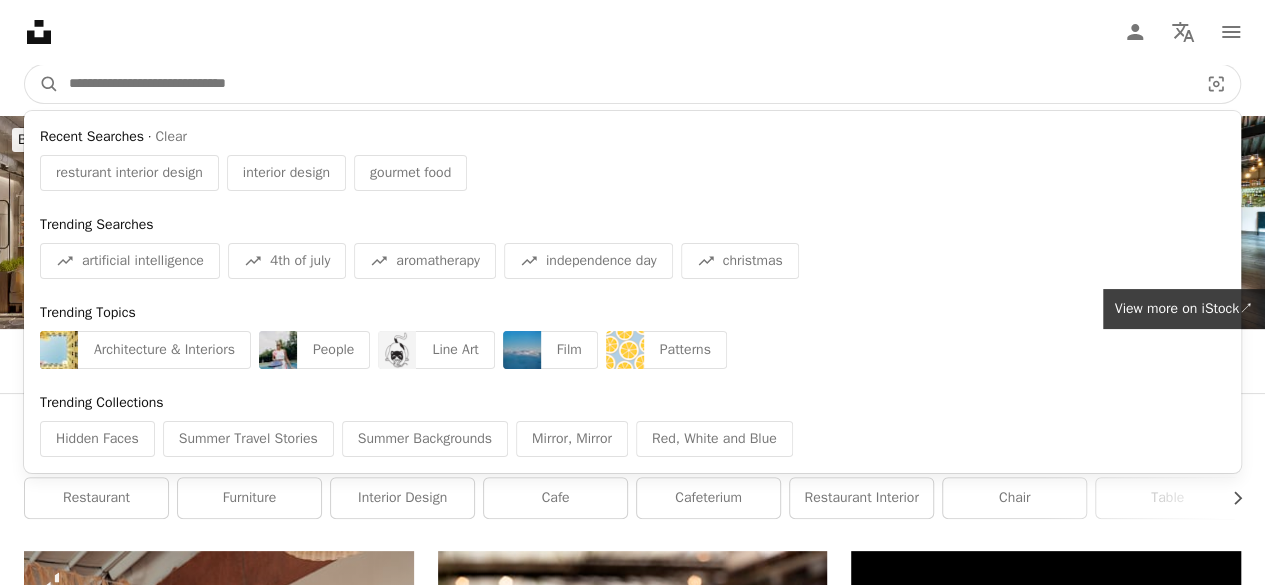 paste on "**********" 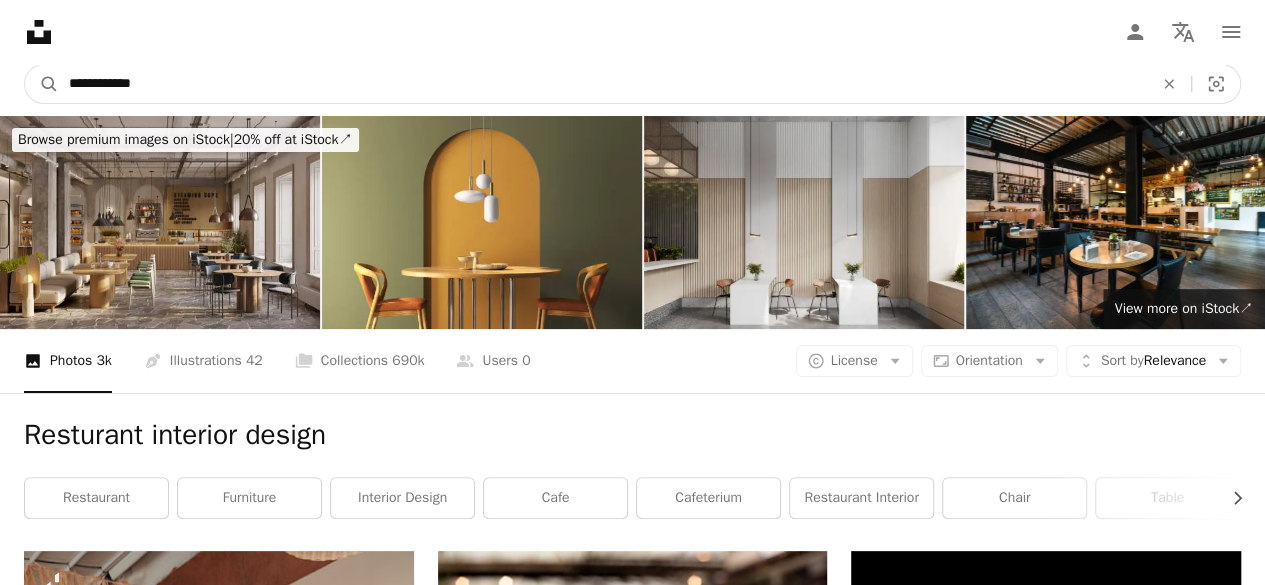 type on "**********" 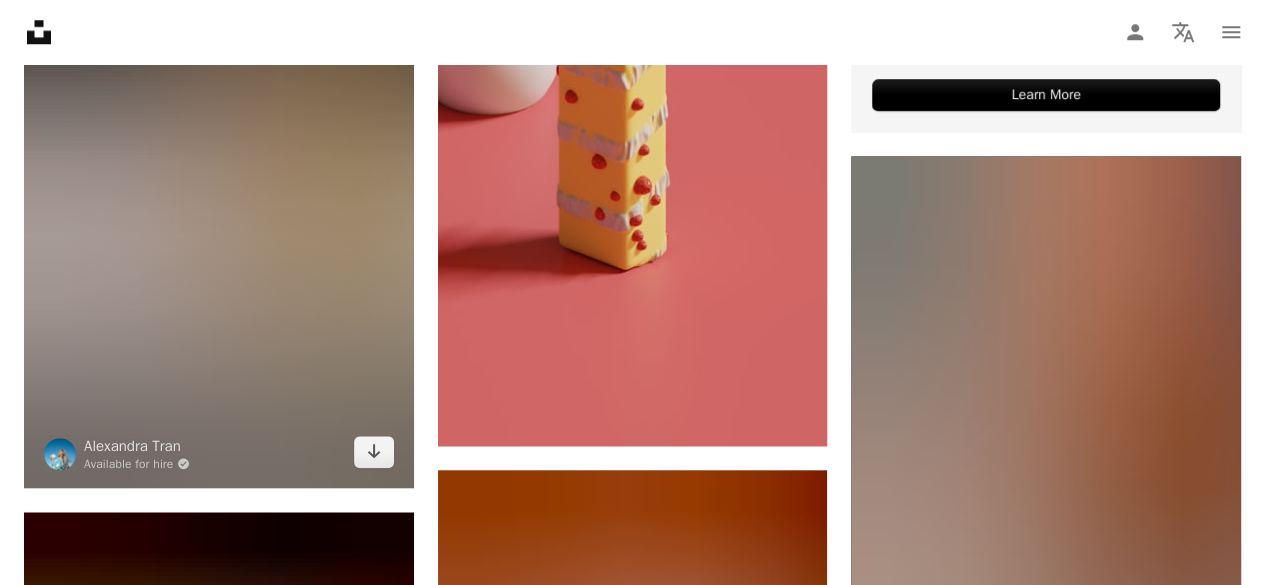 scroll, scrollTop: 936, scrollLeft: 0, axis: vertical 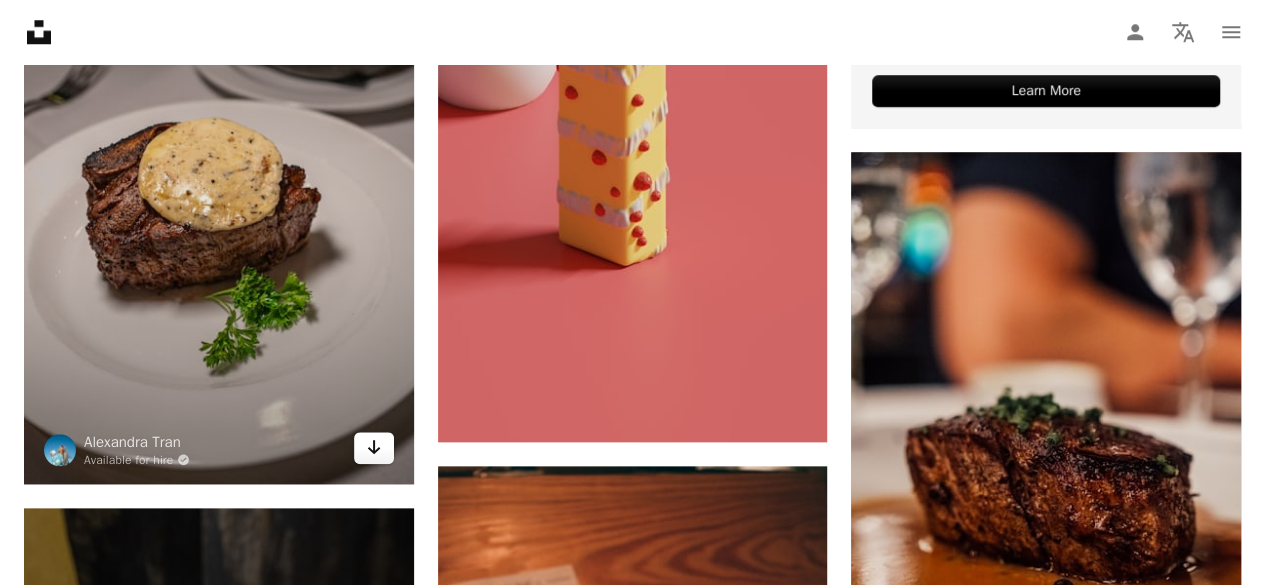 click on "Arrow pointing down" 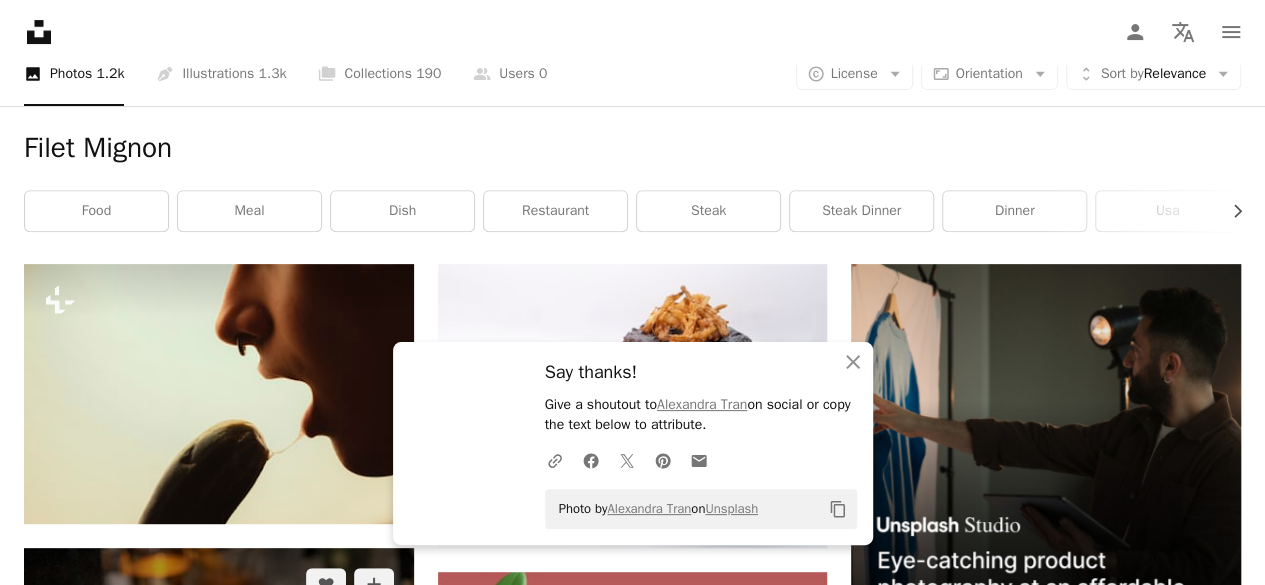 scroll, scrollTop: 230, scrollLeft: 0, axis: vertical 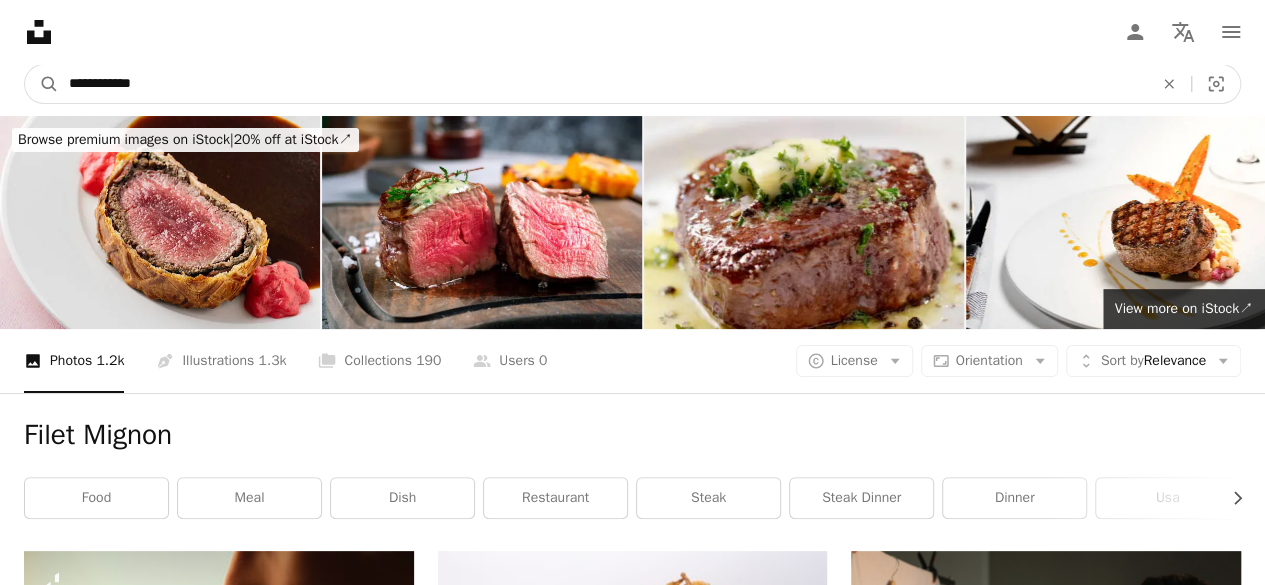 click on "**********" at bounding box center [603, 84] 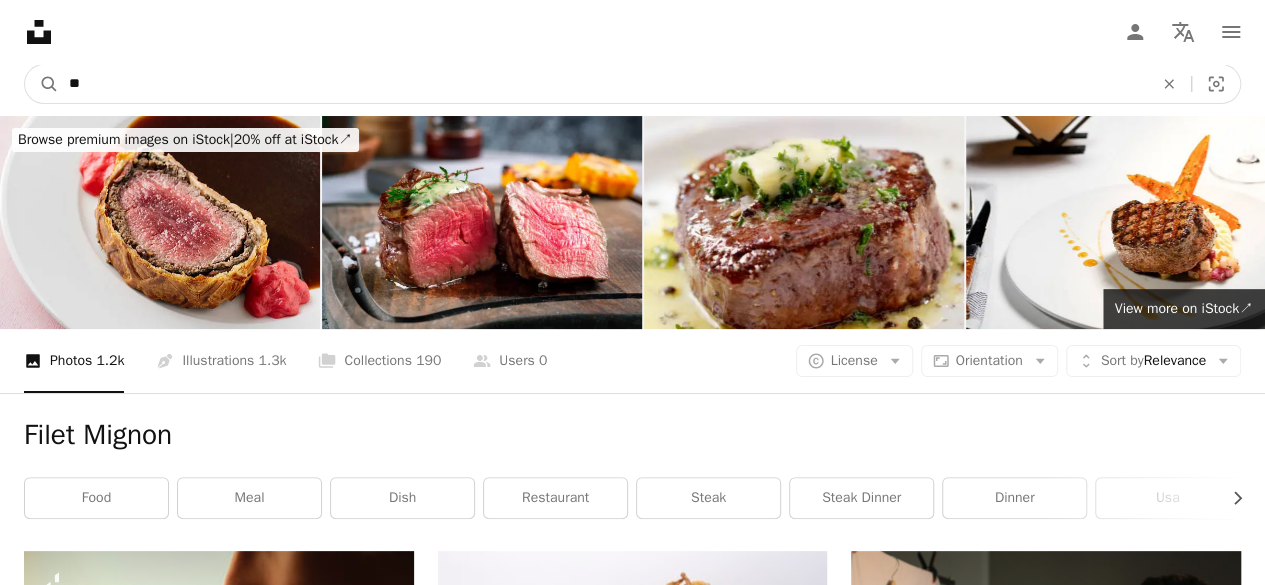 type on "*" 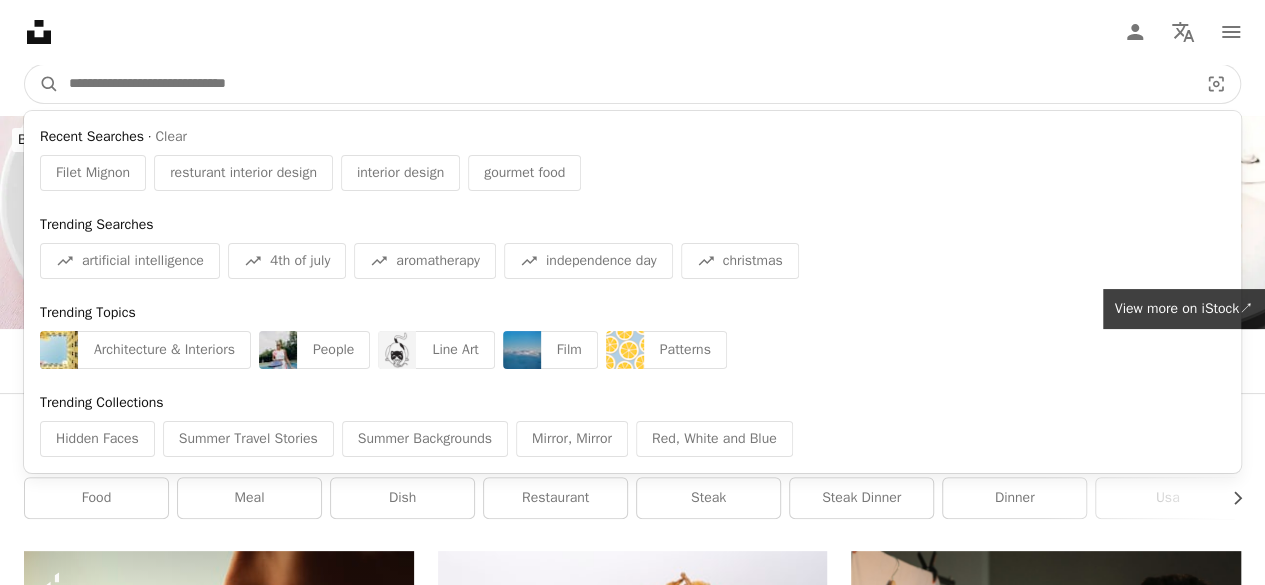 paste on "**********" 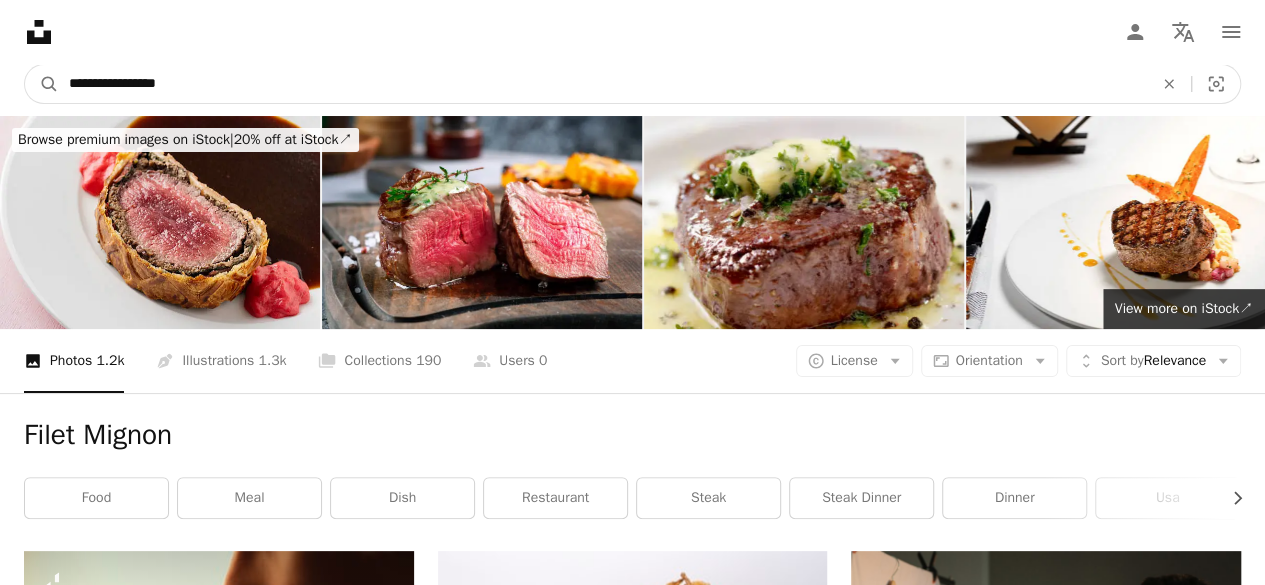 click on "A magnifying glass" at bounding box center [42, 84] 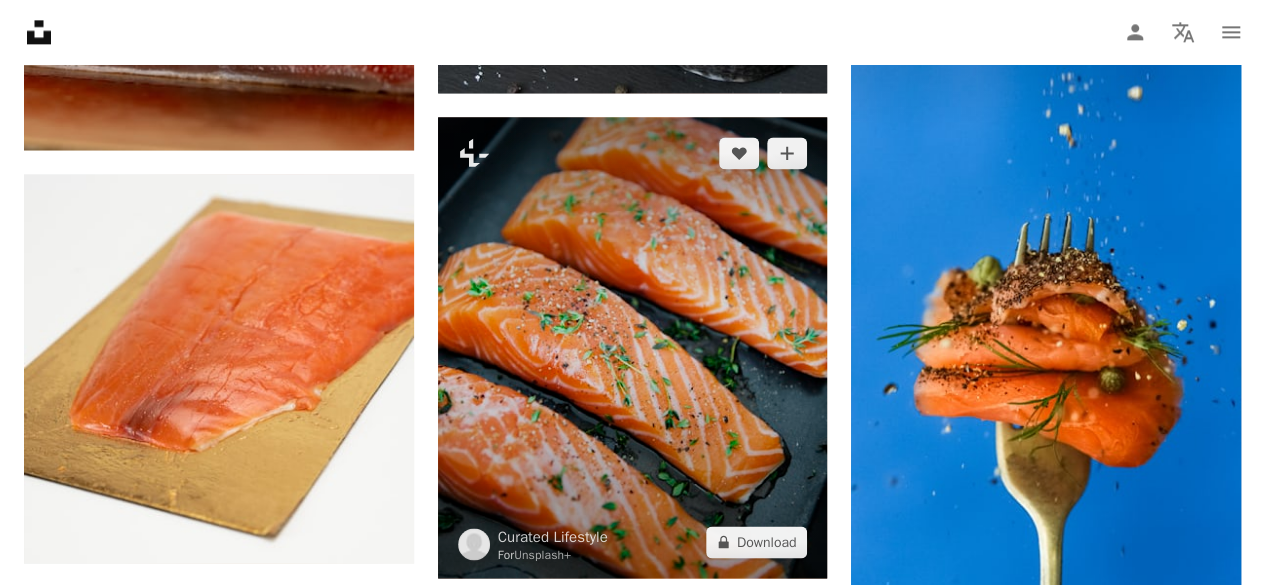 scroll, scrollTop: 1381, scrollLeft: 0, axis: vertical 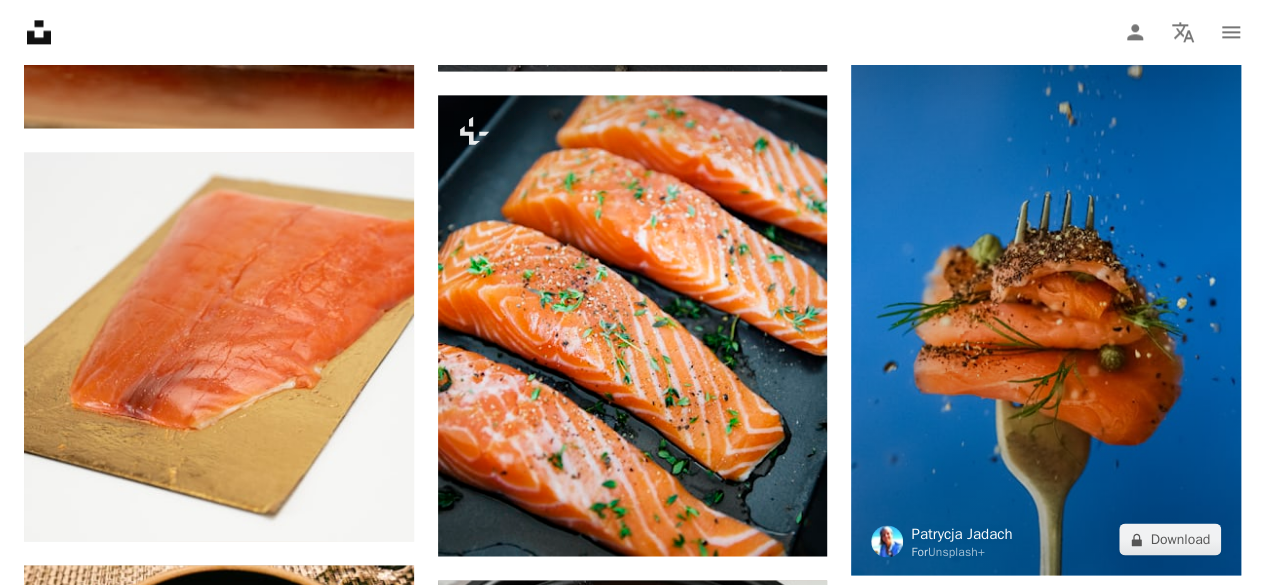 click on "Patrycja Jadach" at bounding box center [961, 533] 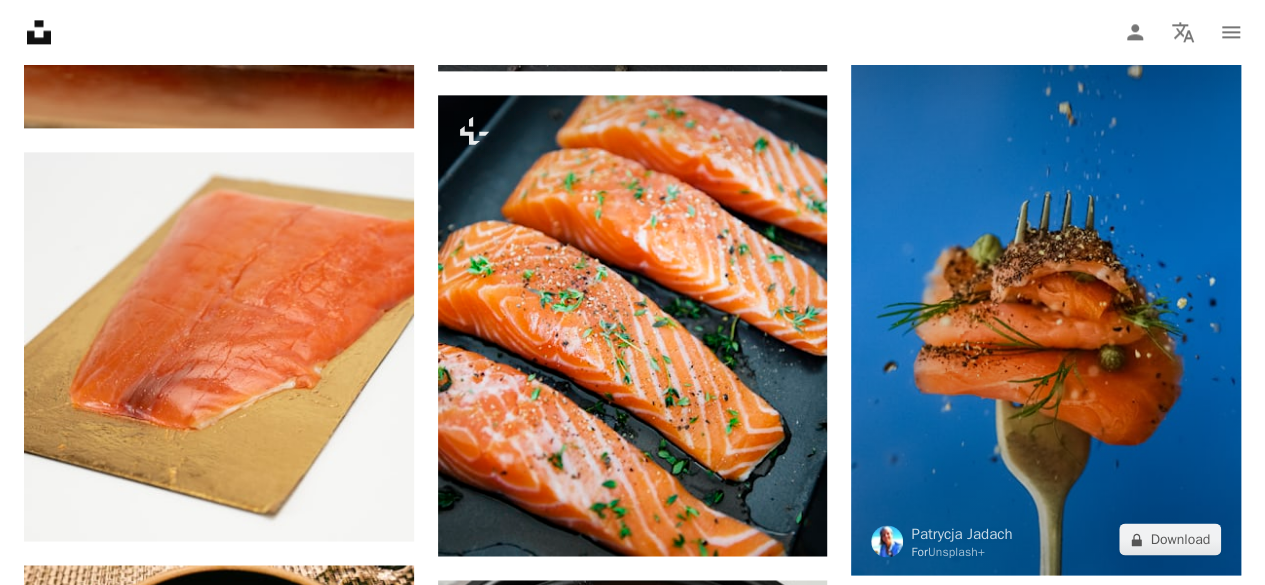 scroll, scrollTop: 0, scrollLeft: 0, axis: both 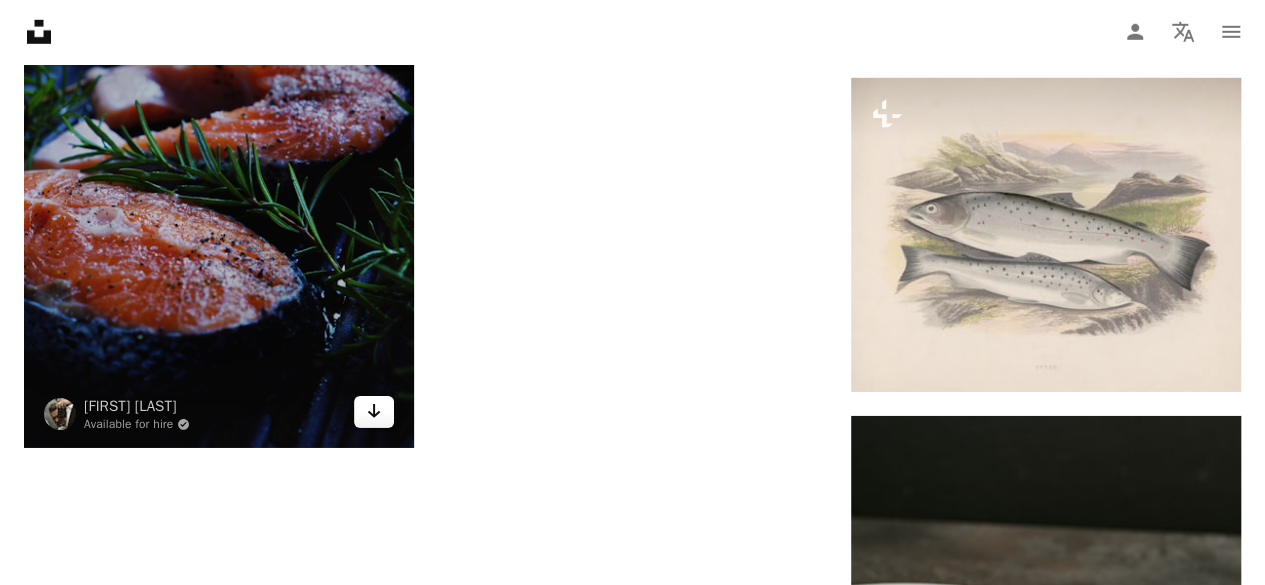 click on "Arrow pointing down" 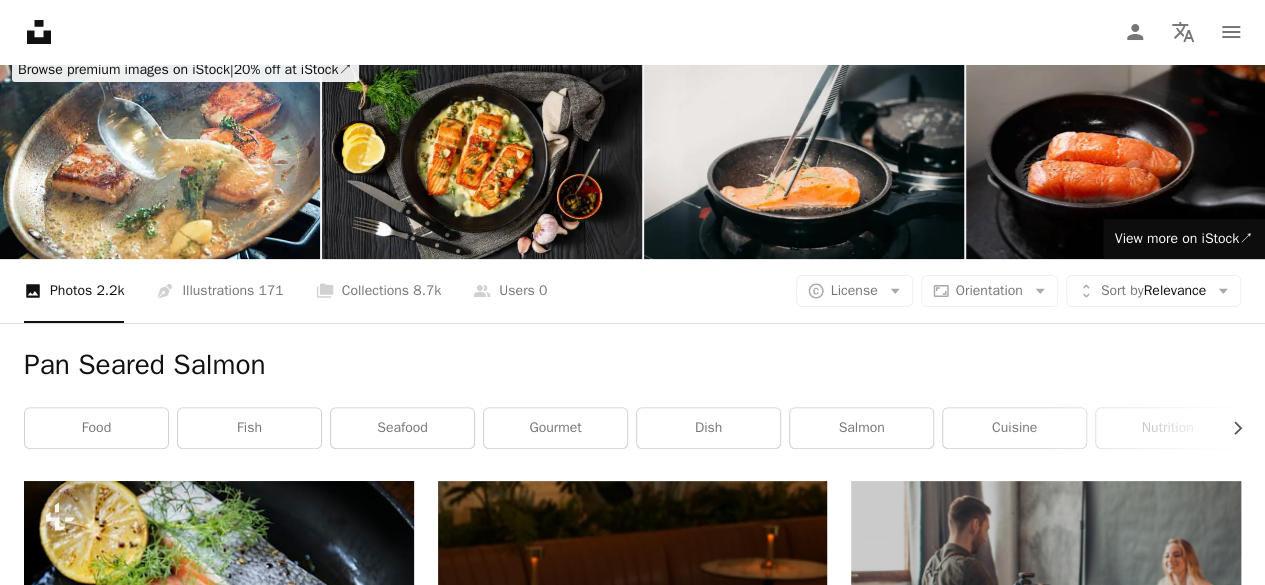 scroll, scrollTop: 0, scrollLeft: 0, axis: both 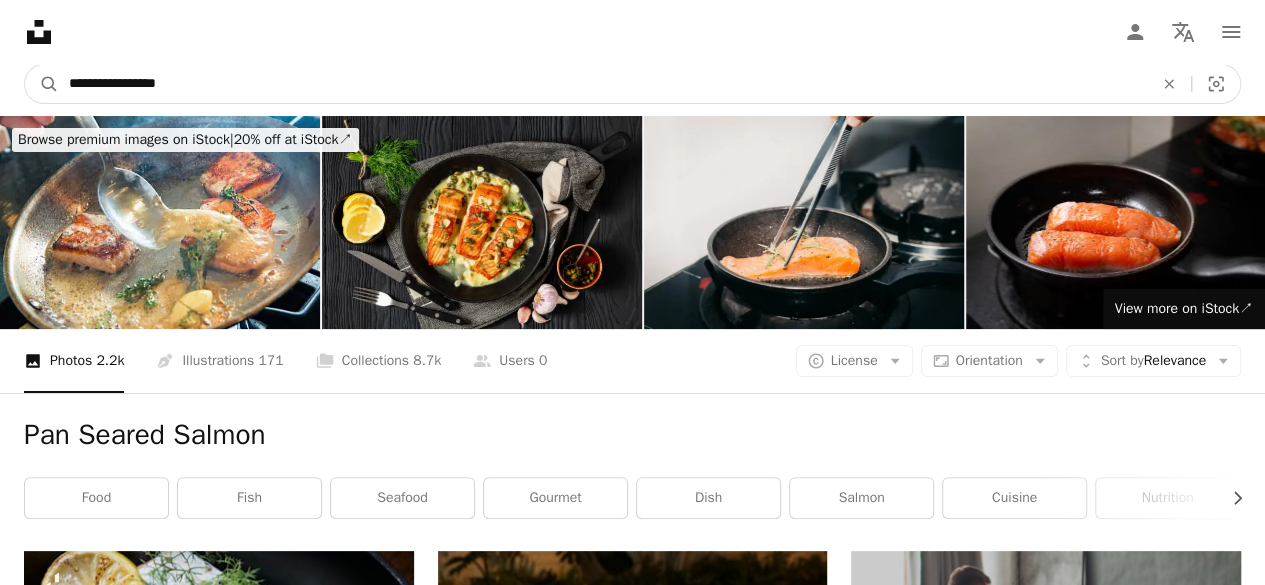 click on "**********" at bounding box center (603, 84) 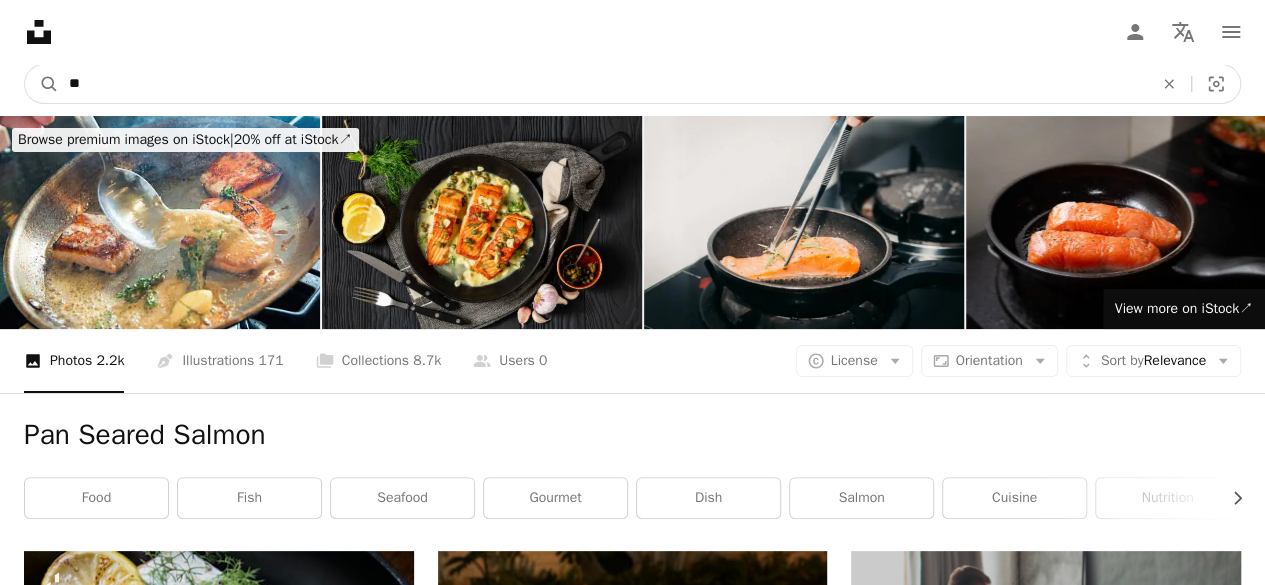 type on "*" 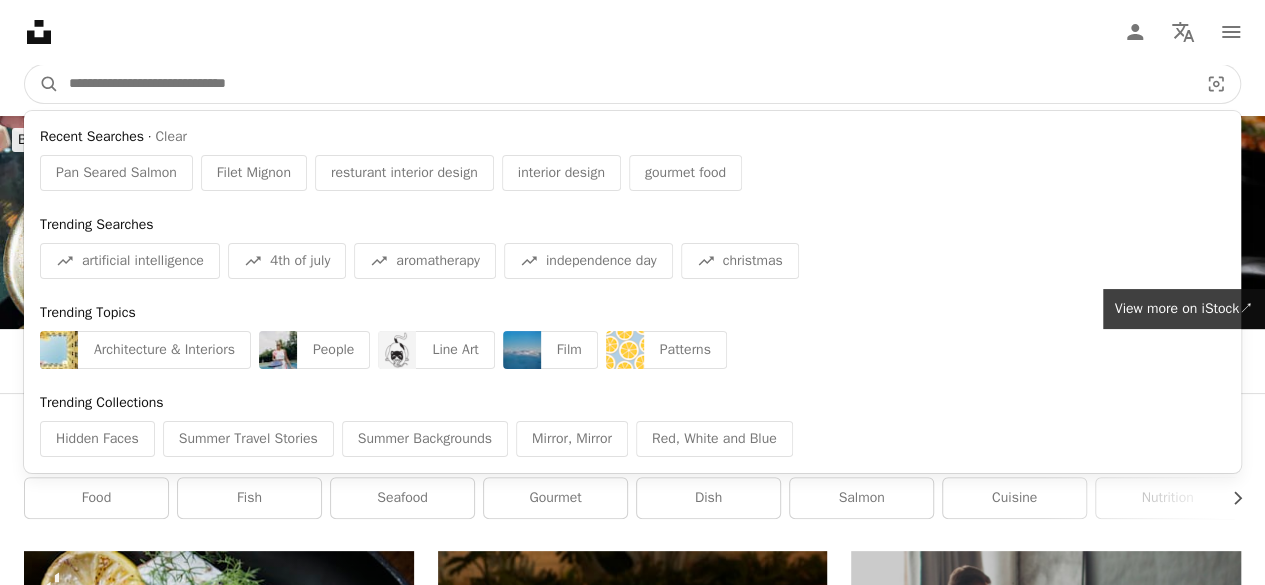 paste on "**********" 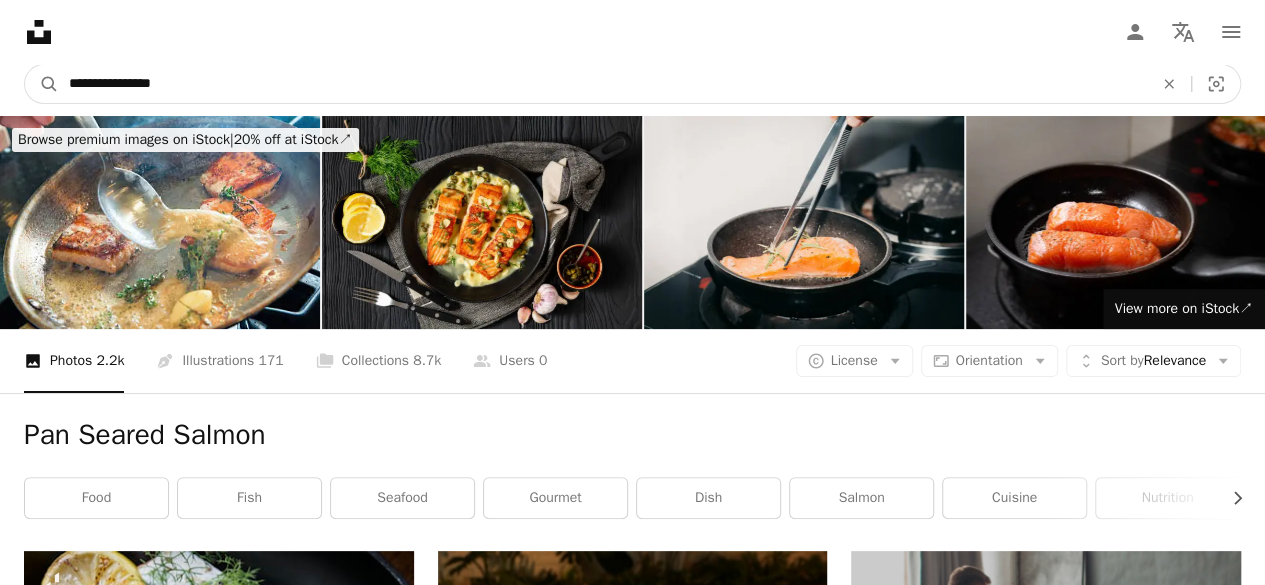 type on "**********" 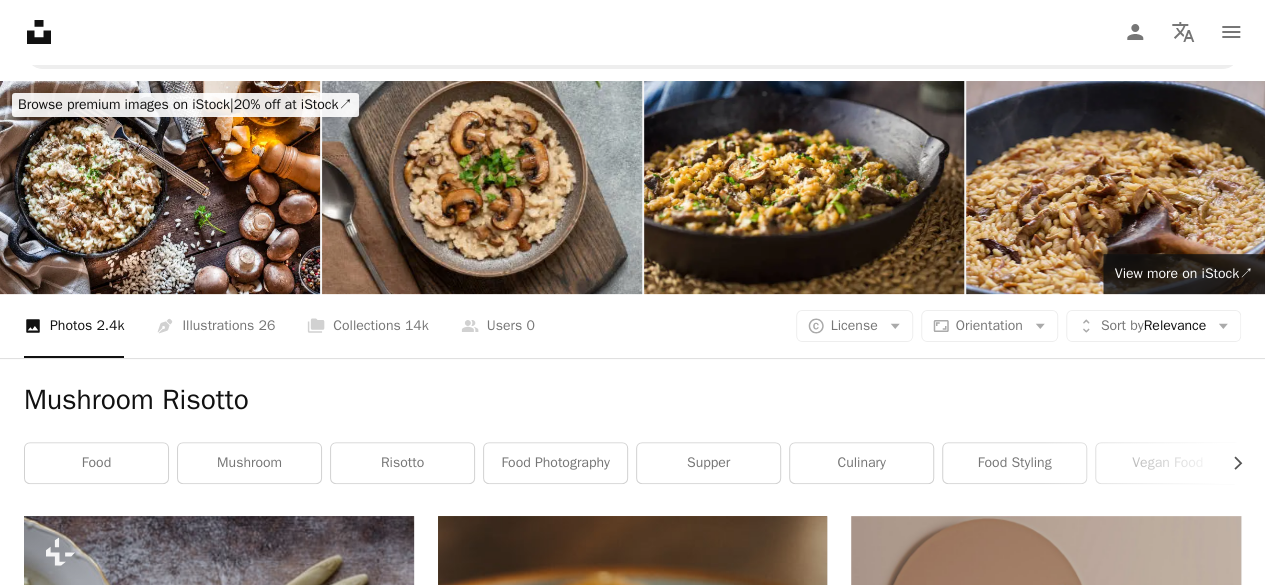 scroll, scrollTop: 34, scrollLeft: 0, axis: vertical 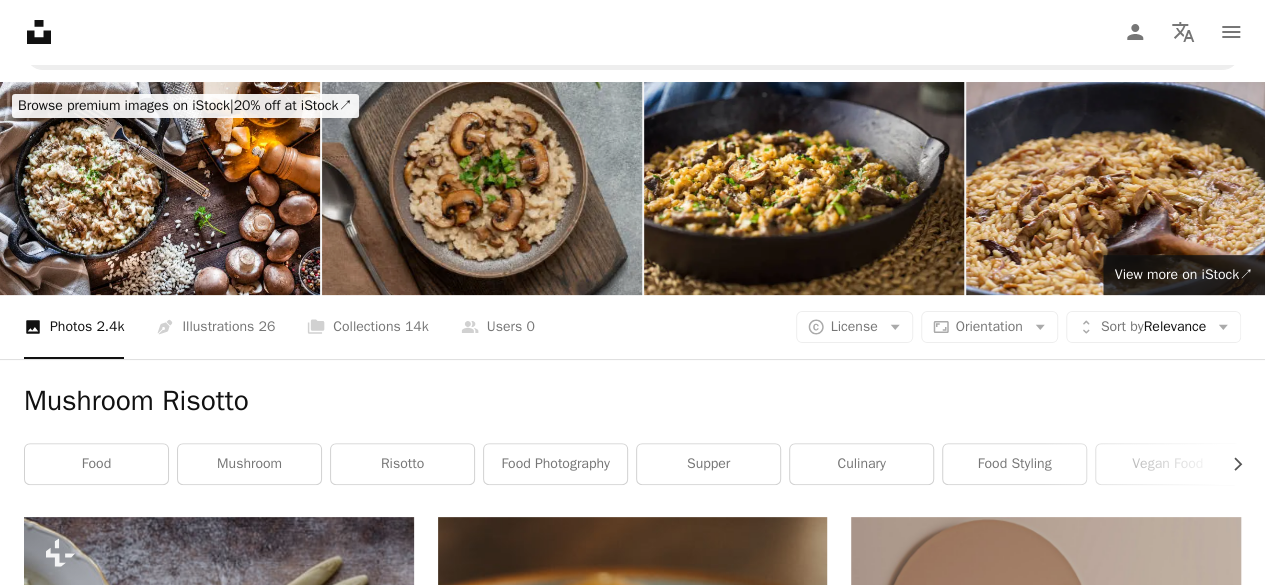 click at bounding box center (482, 188) 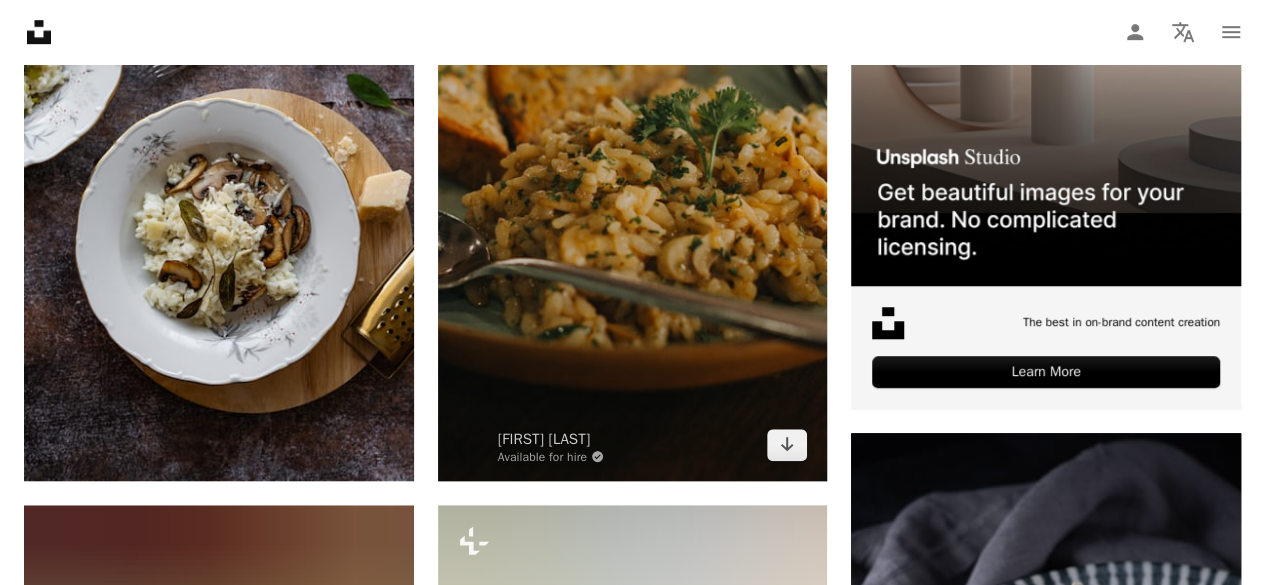 scroll, scrollTop: 658, scrollLeft: 0, axis: vertical 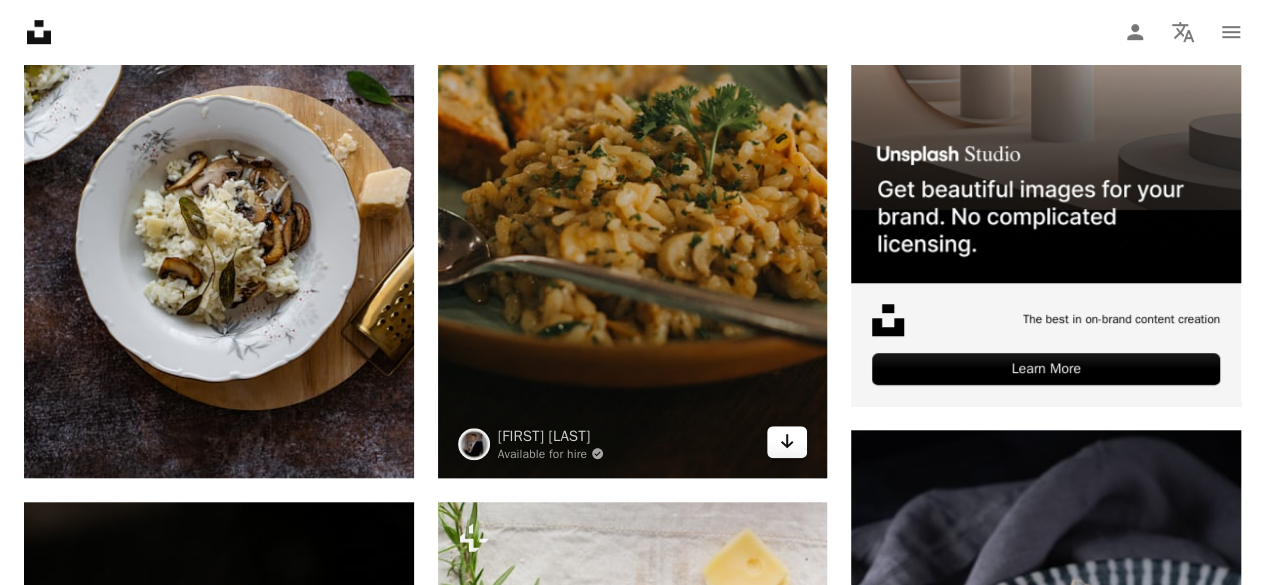 click on "Arrow pointing down" 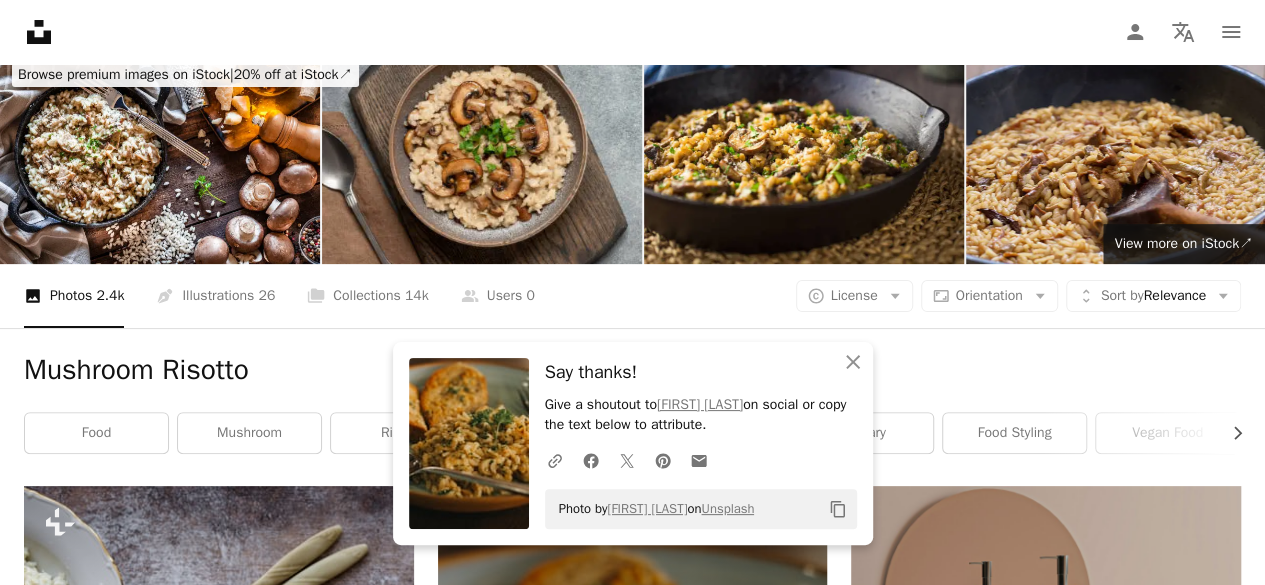 scroll, scrollTop: 0, scrollLeft: 0, axis: both 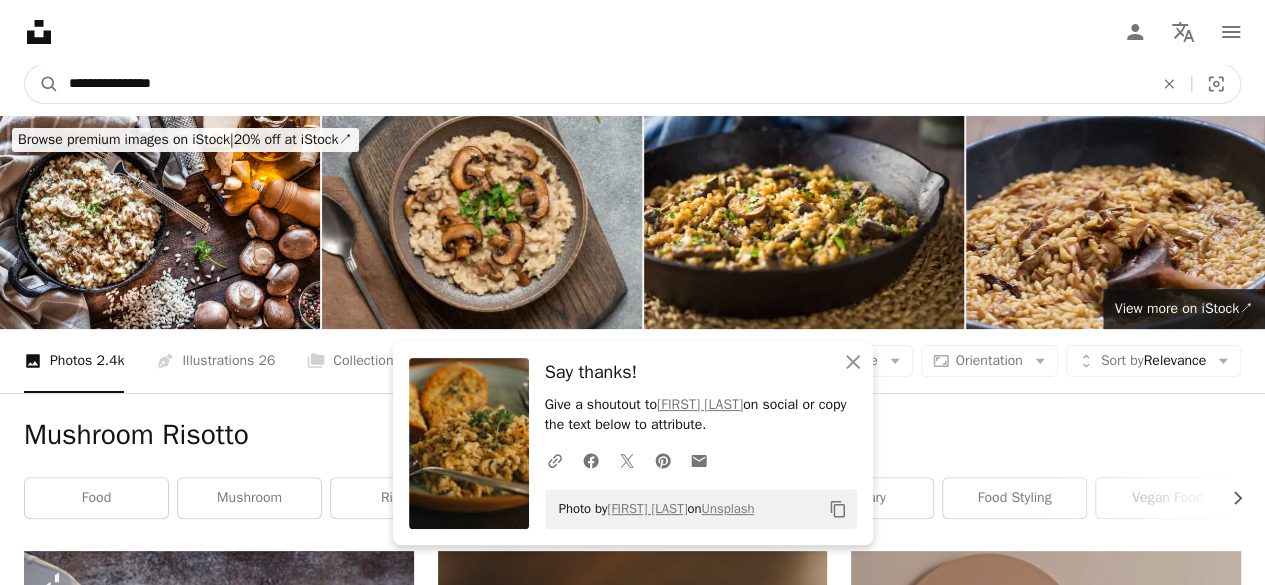 click on "**********" at bounding box center (603, 84) 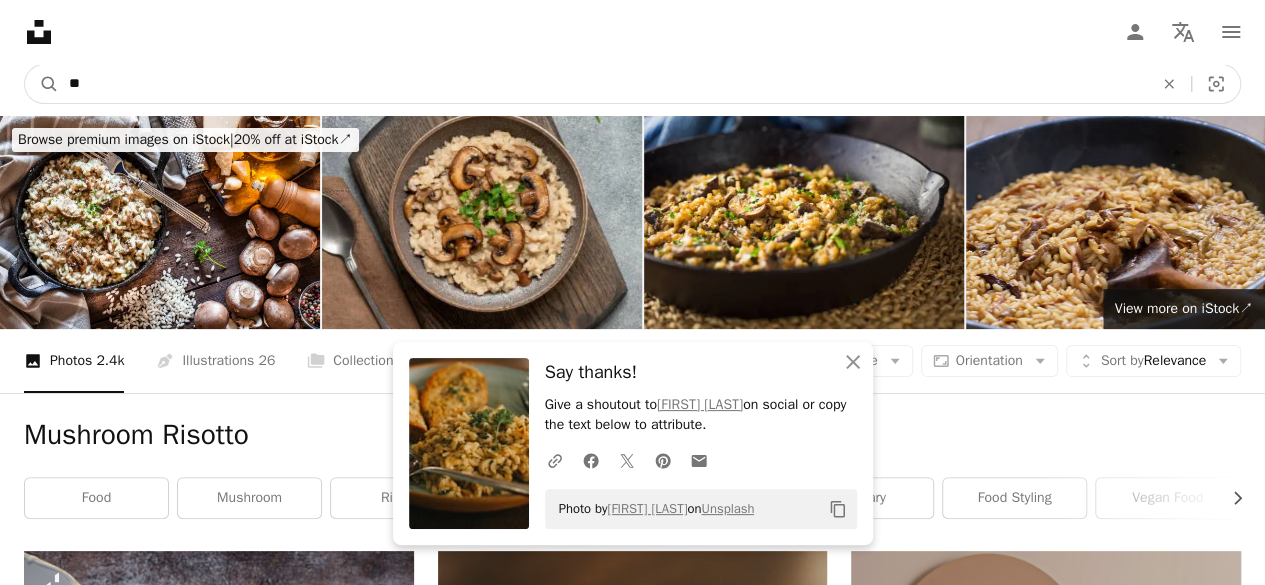 type on "*" 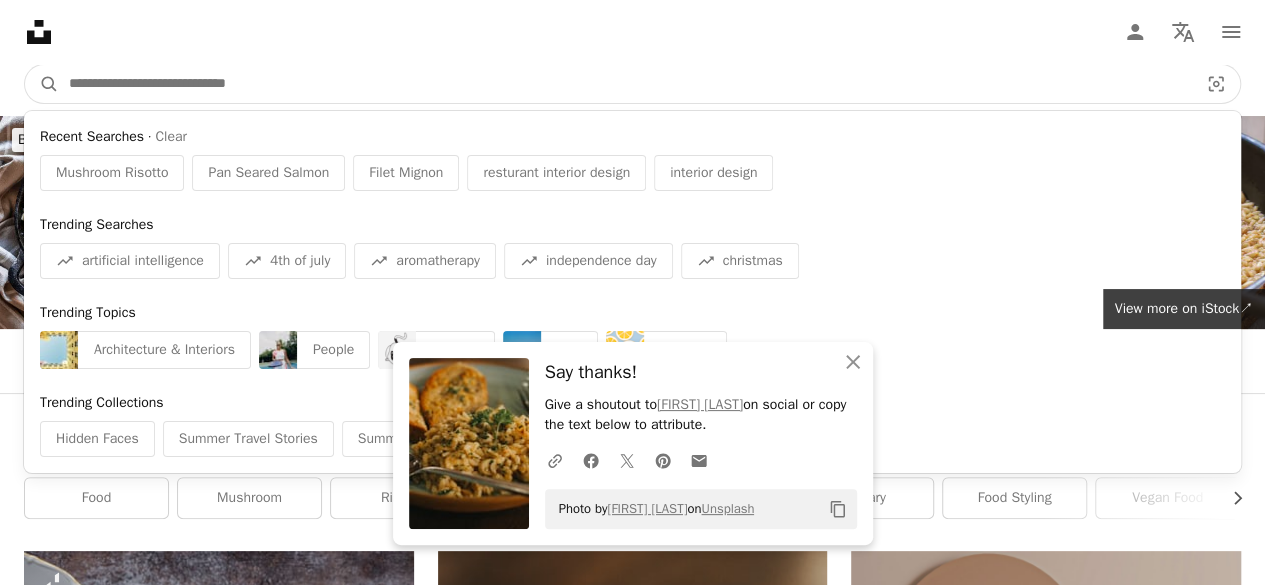 paste on "**********" 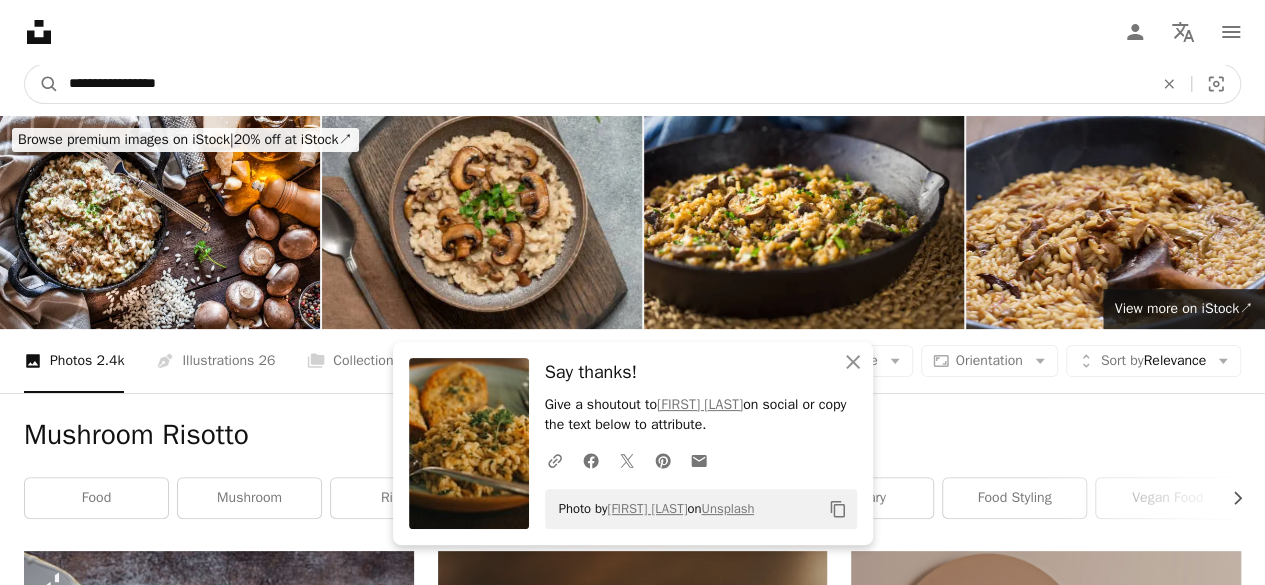 type on "**********" 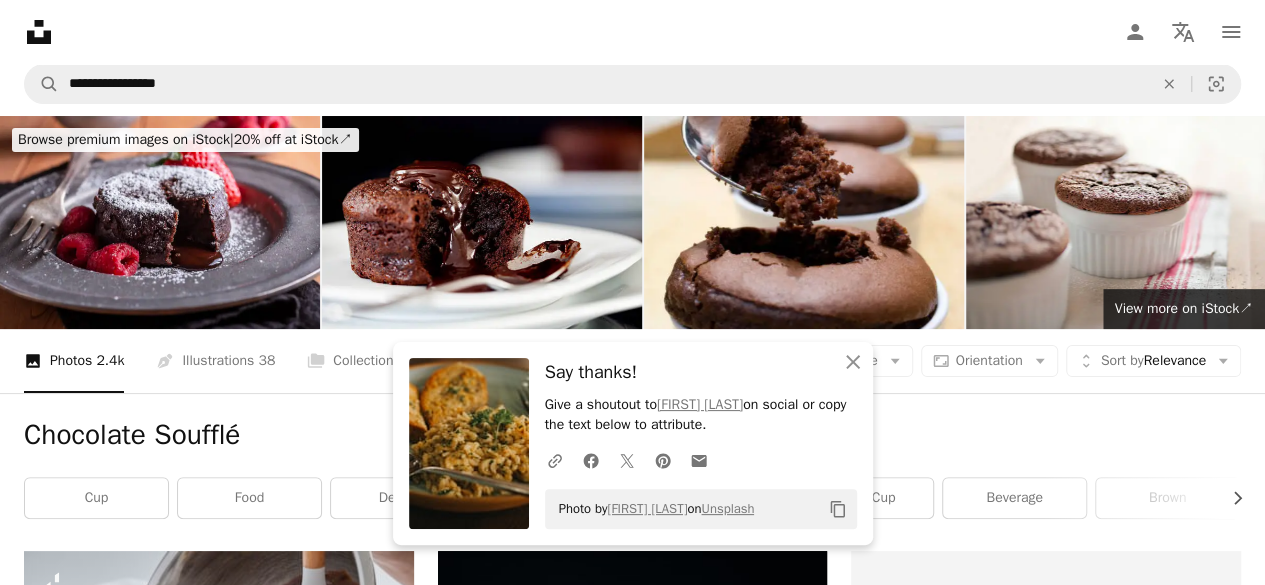 scroll, scrollTop: 227, scrollLeft: 0, axis: vertical 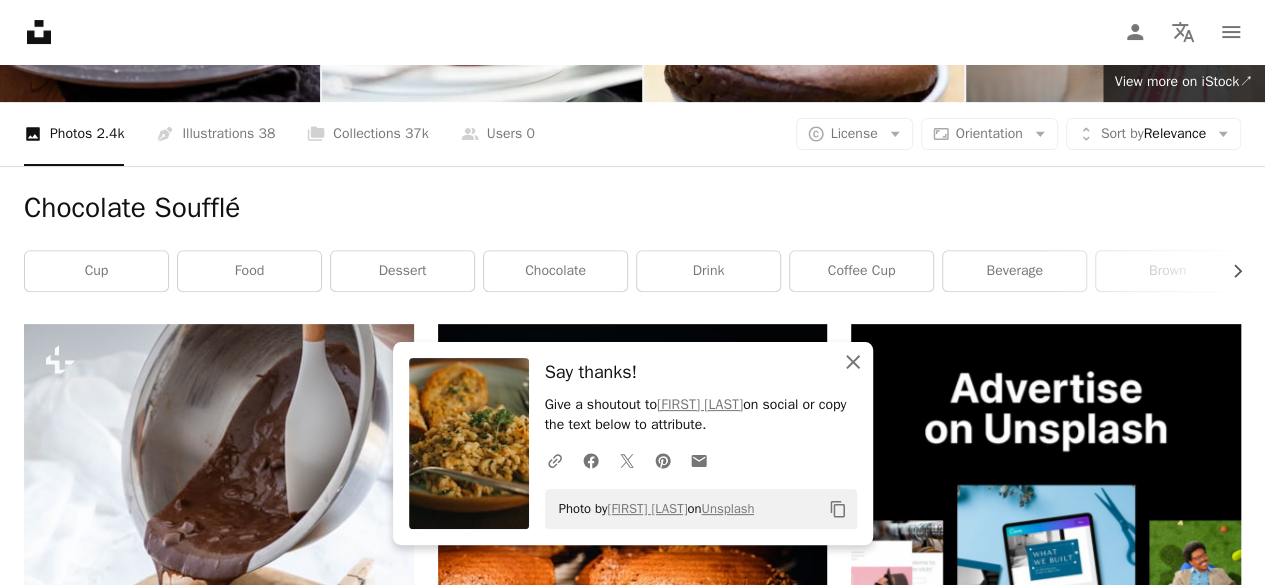 click on "An X shape" 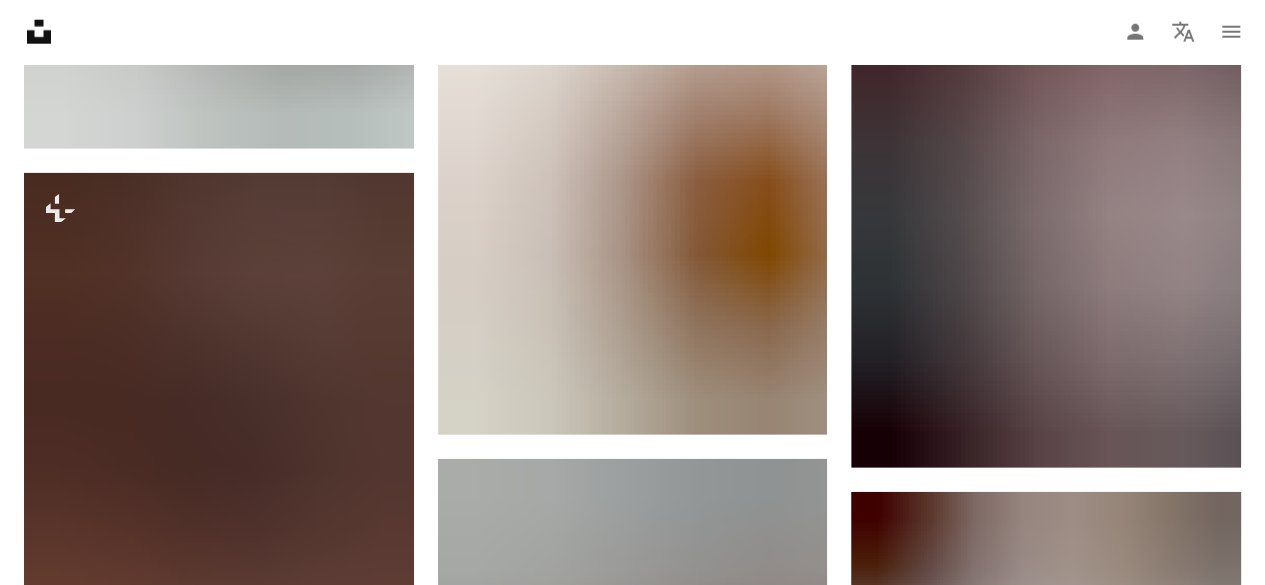scroll, scrollTop: 2706, scrollLeft: 0, axis: vertical 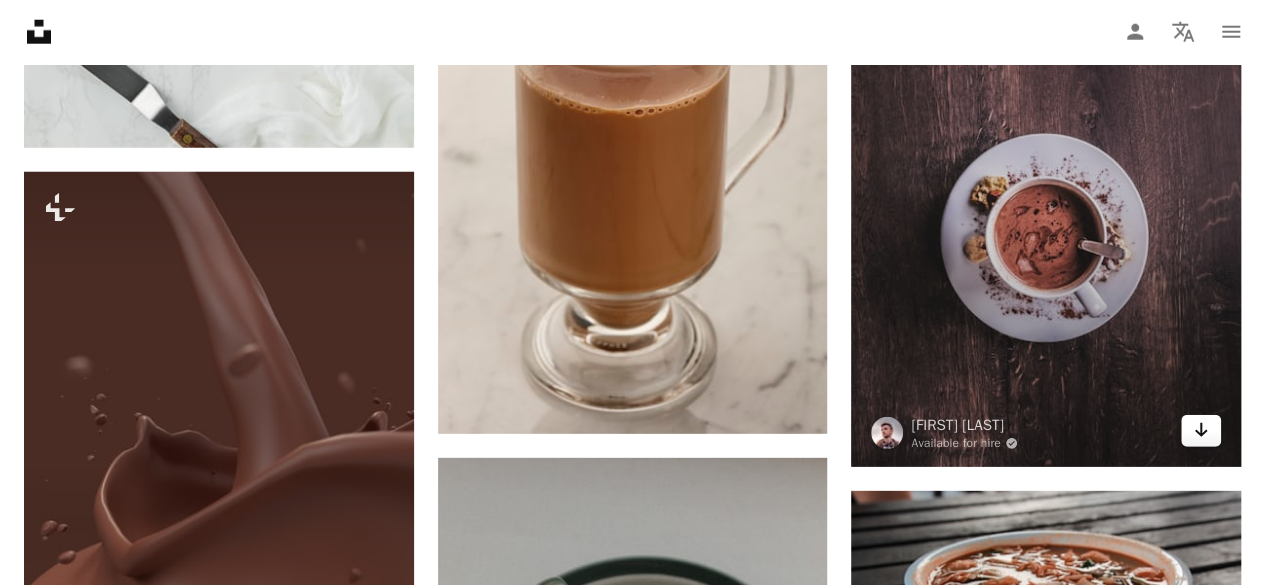 click on "Arrow pointing down" 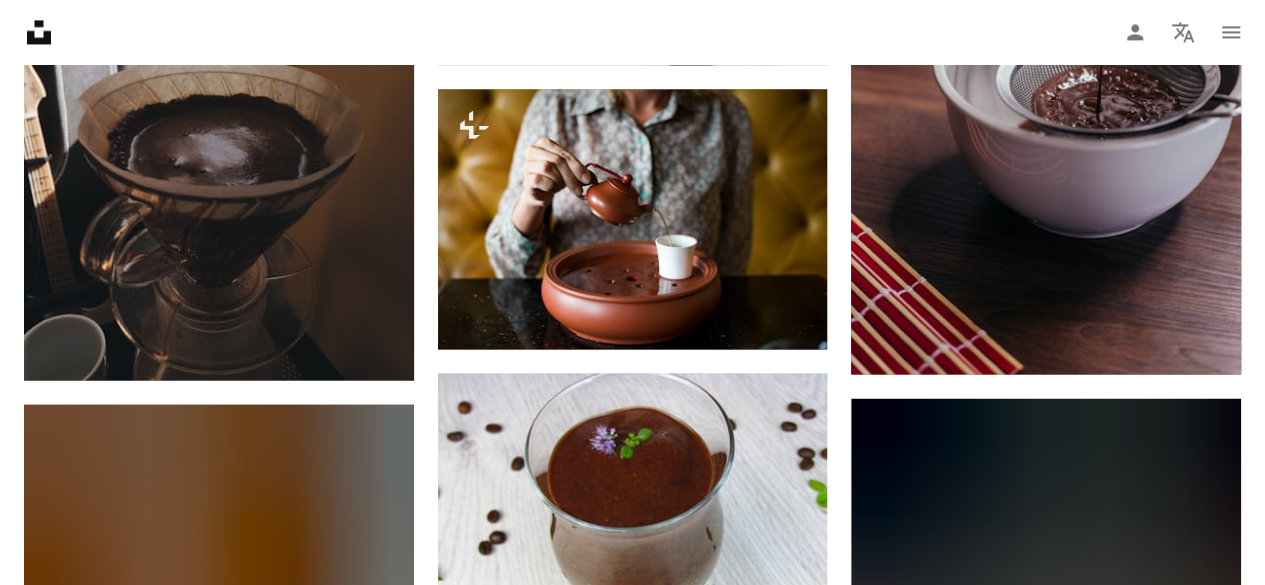 scroll, scrollTop: 1542, scrollLeft: 0, axis: vertical 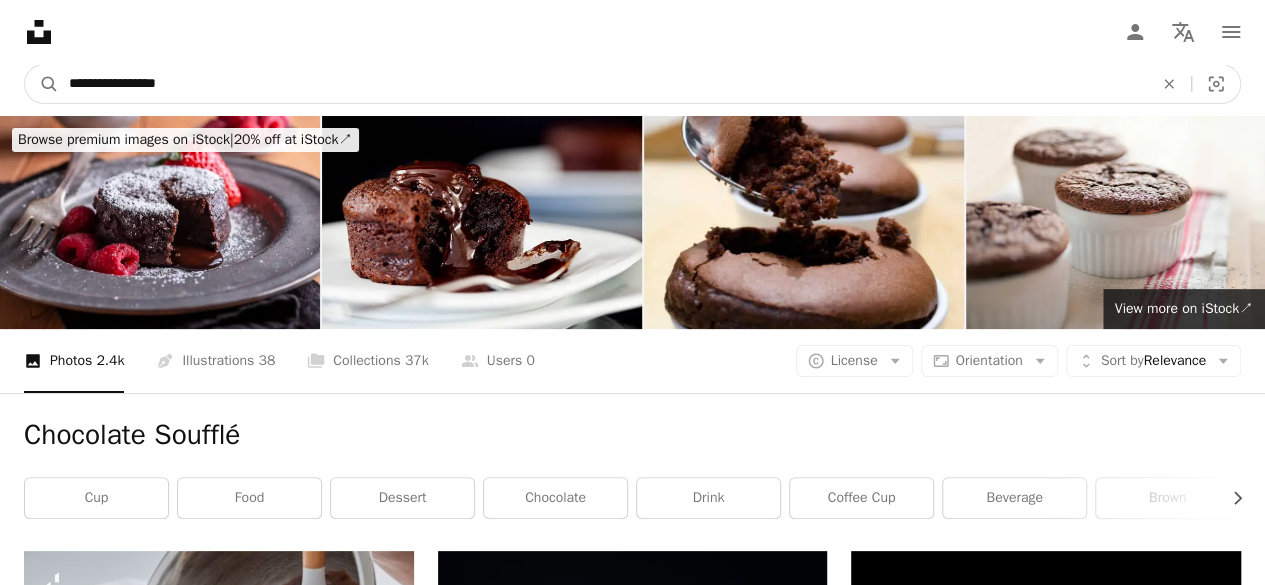 click on "**********" at bounding box center (603, 84) 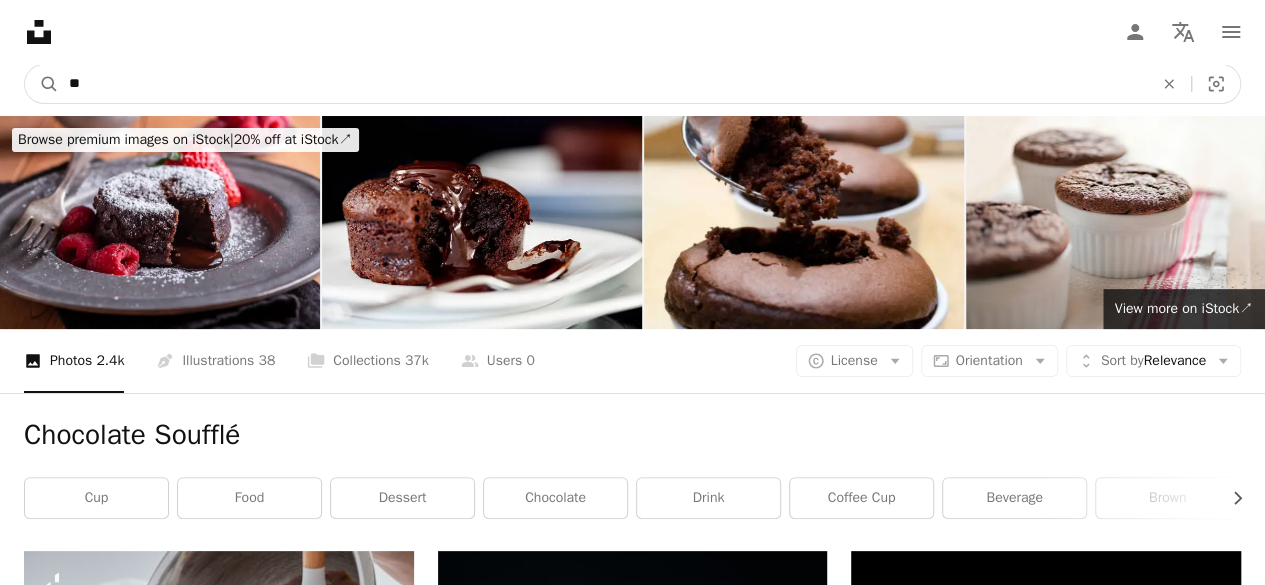 type on "*" 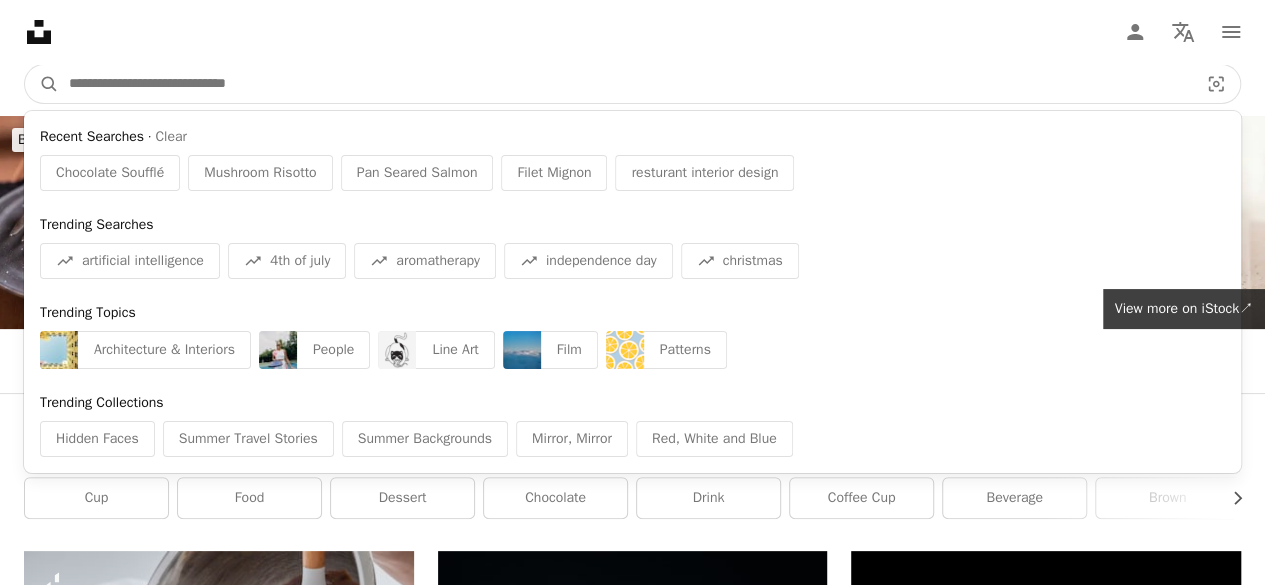 paste on "**********" 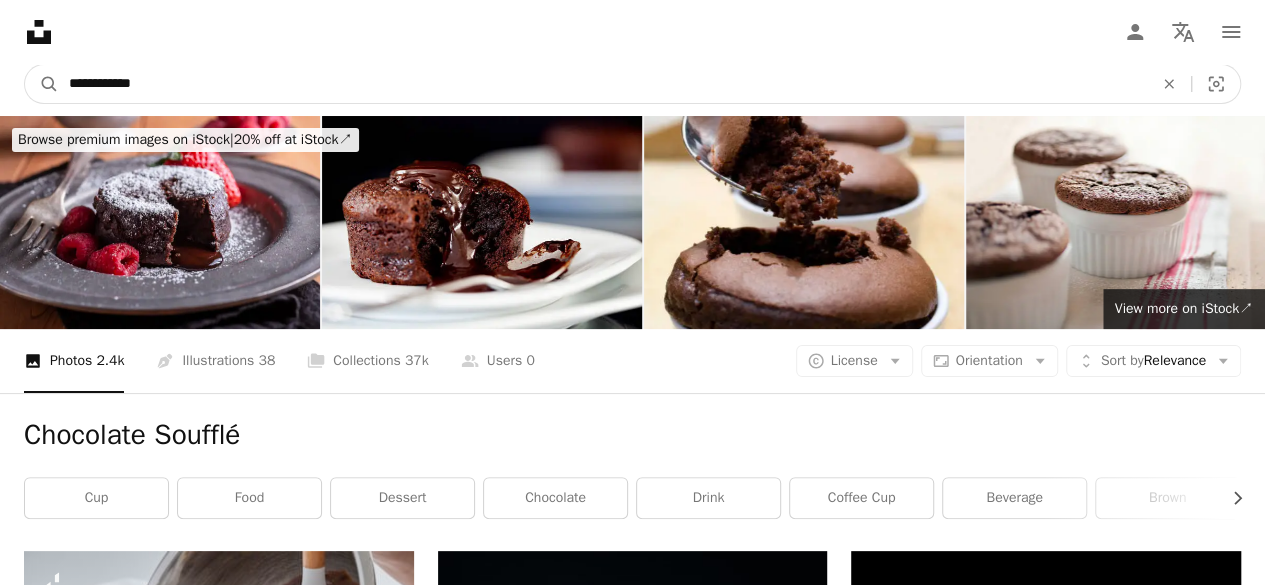 type on "**********" 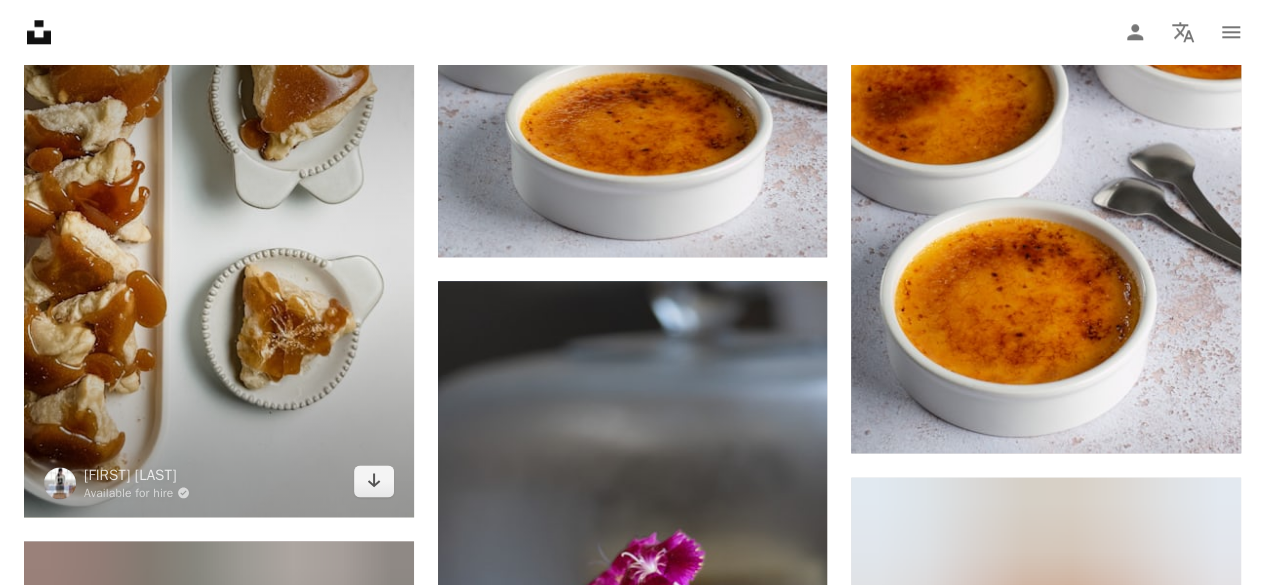 scroll, scrollTop: 1125, scrollLeft: 0, axis: vertical 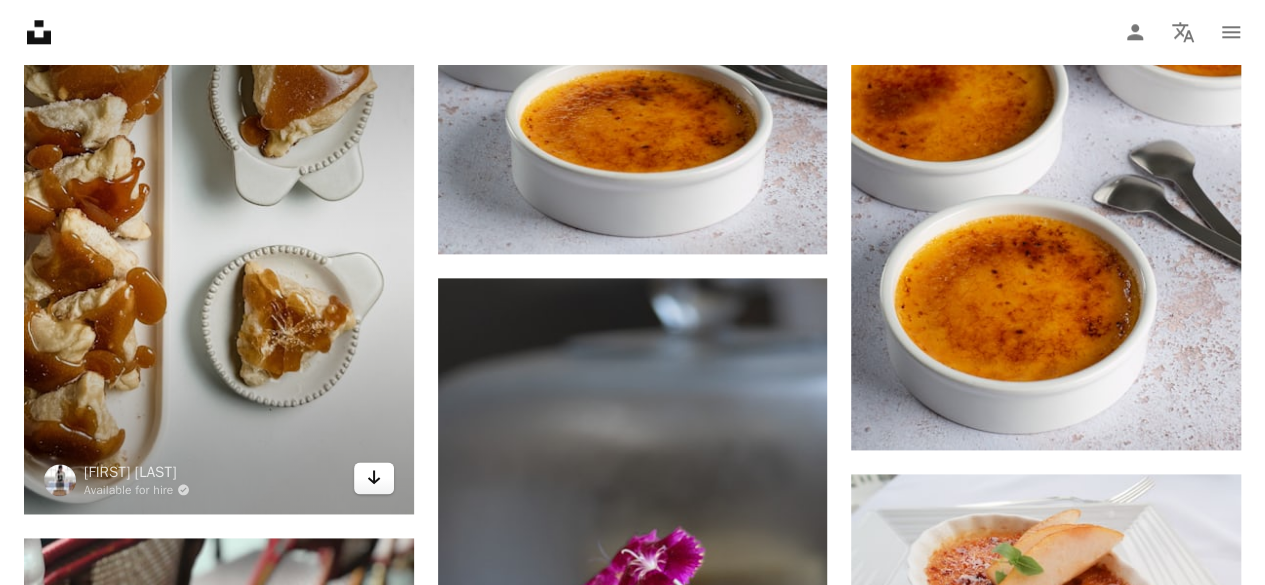 click 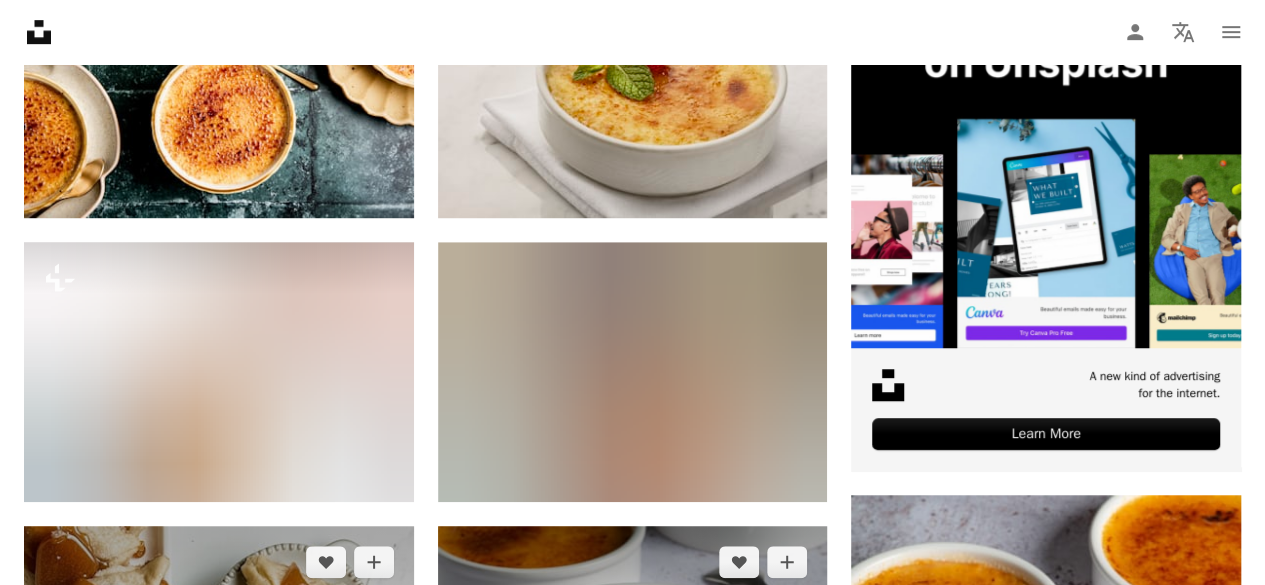 scroll, scrollTop: 0, scrollLeft: 0, axis: both 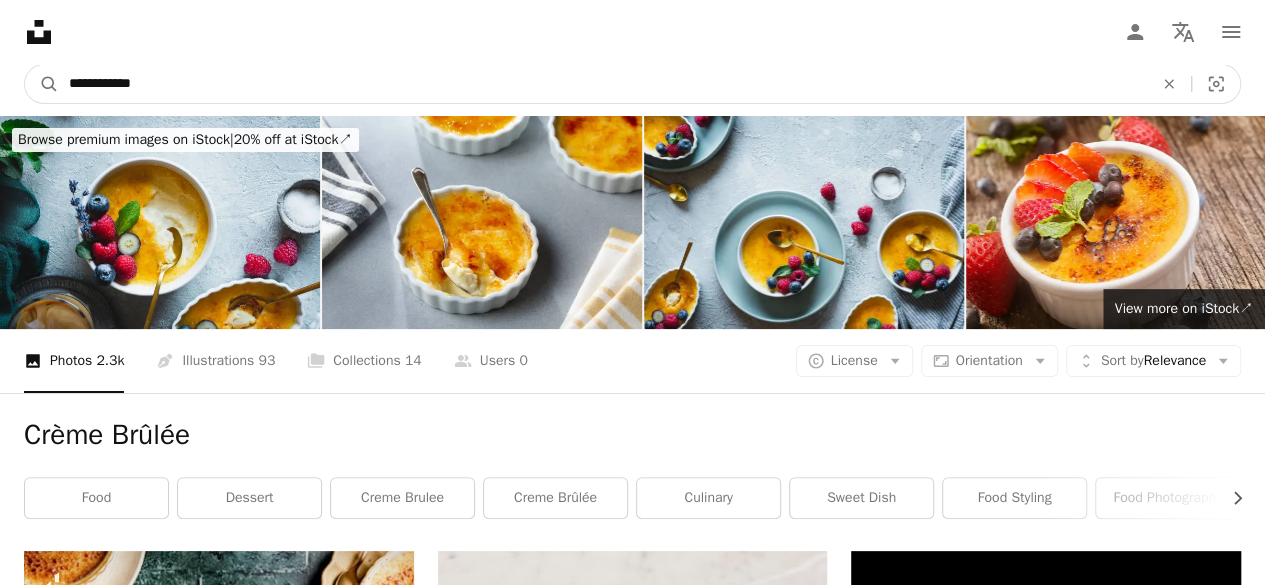 click on "**********" at bounding box center [603, 84] 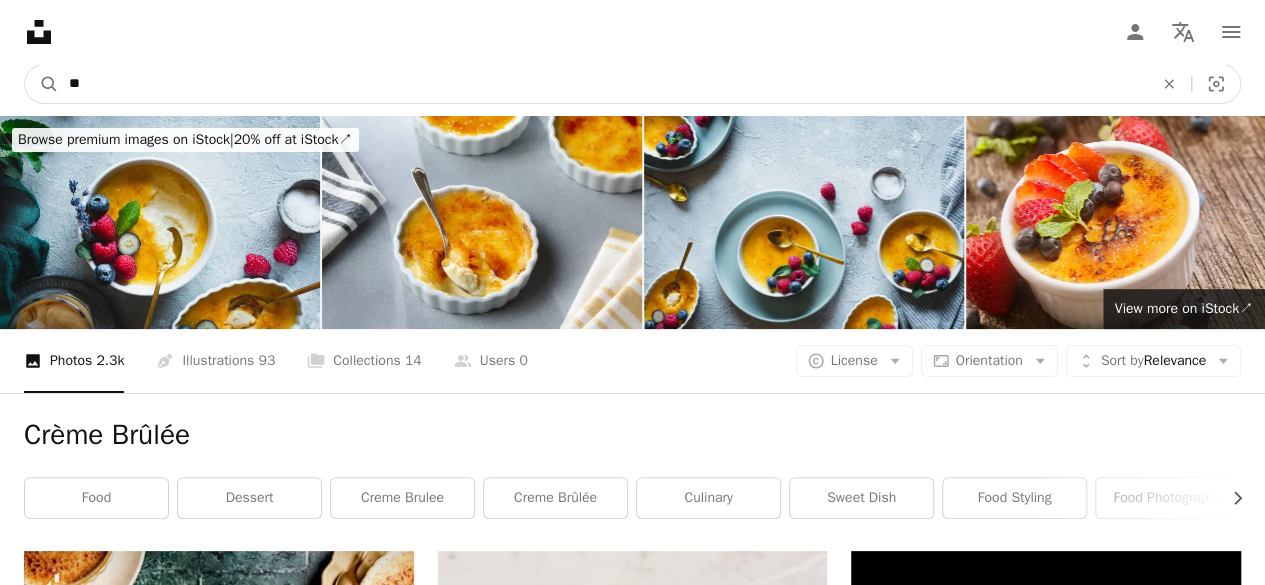 type on "*" 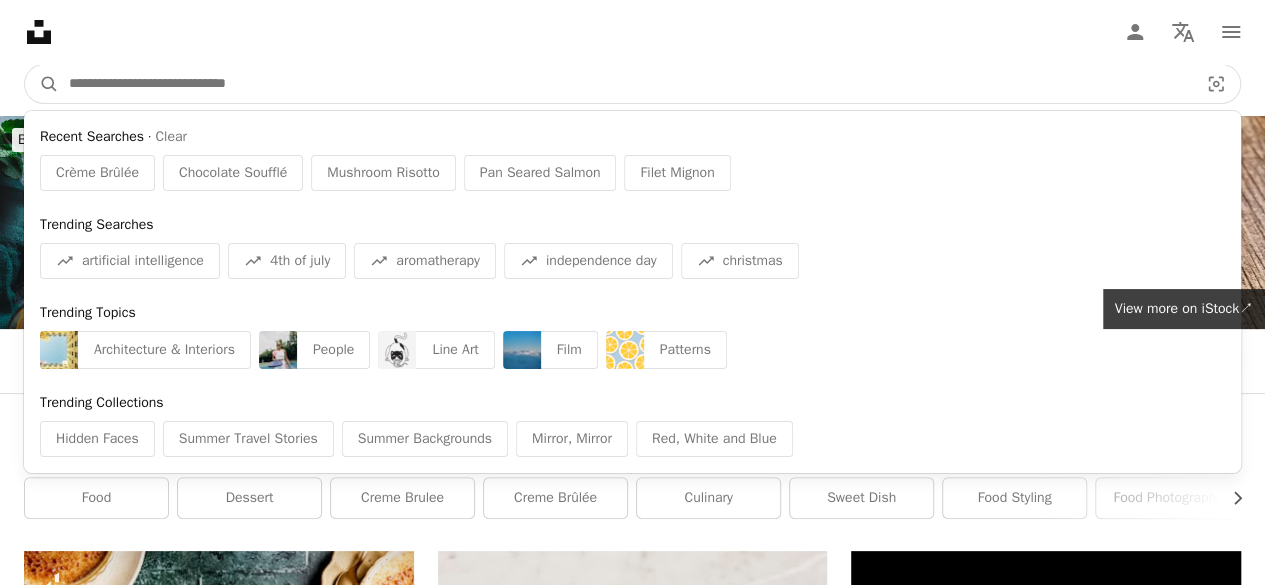 paste on "**********" 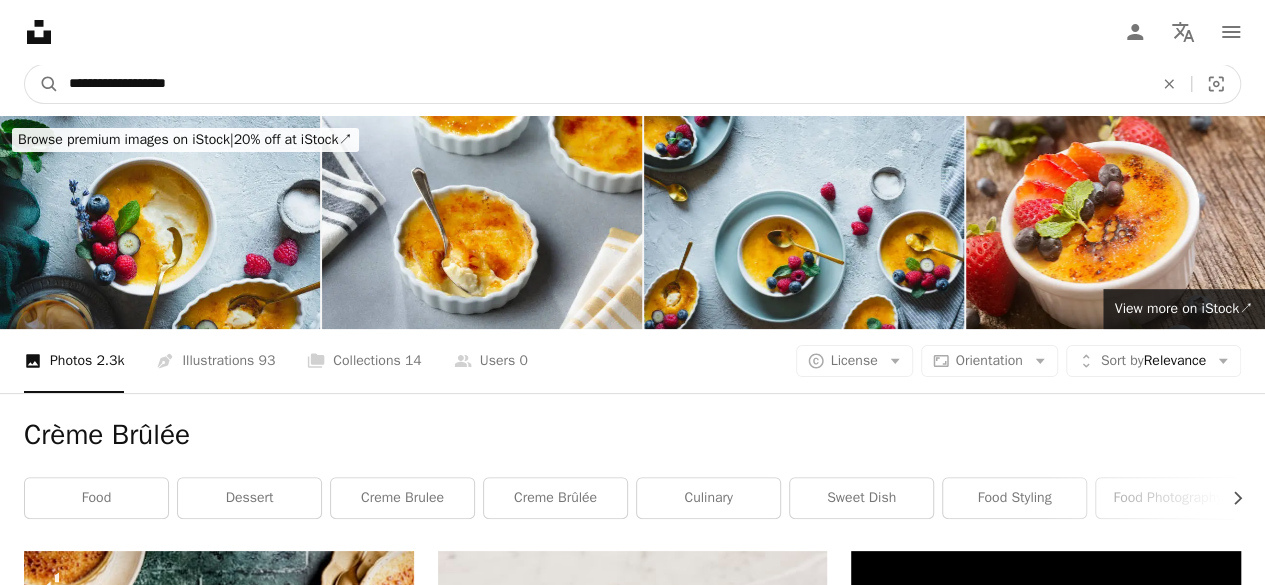 type on "**********" 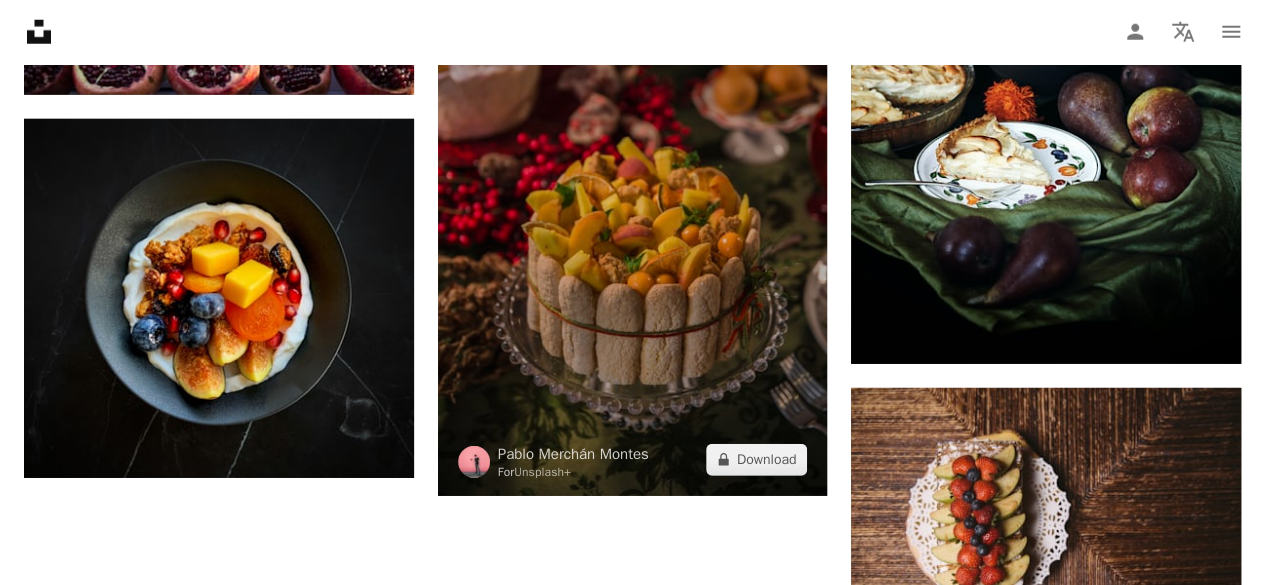 scroll, scrollTop: 2771, scrollLeft: 0, axis: vertical 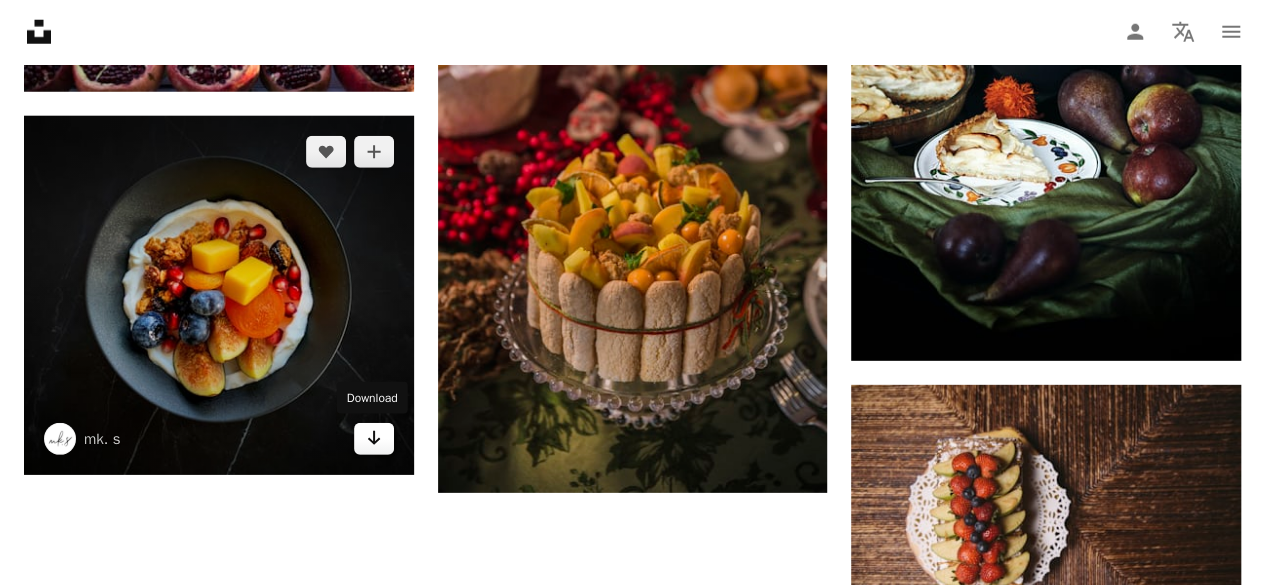 click on "Arrow pointing down" at bounding box center (374, 439) 